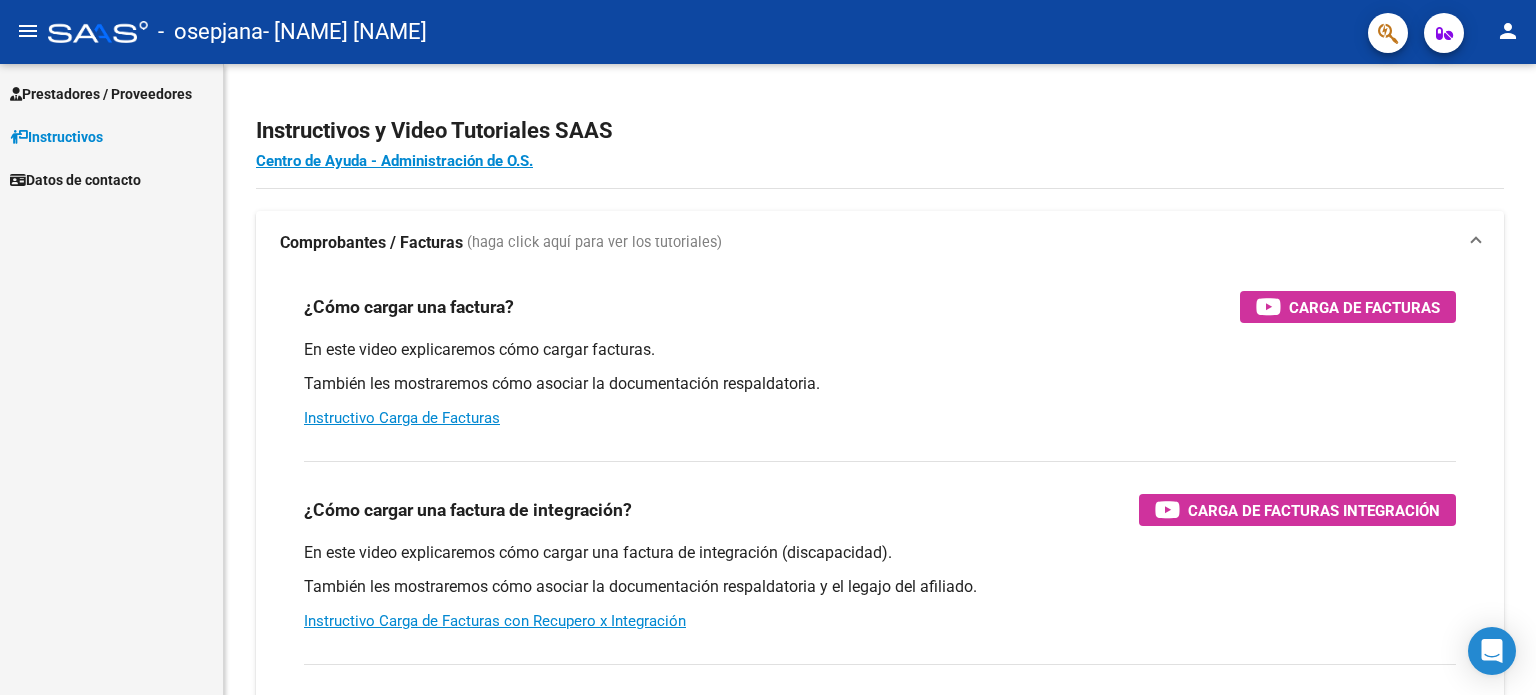 scroll, scrollTop: 0, scrollLeft: 0, axis: both 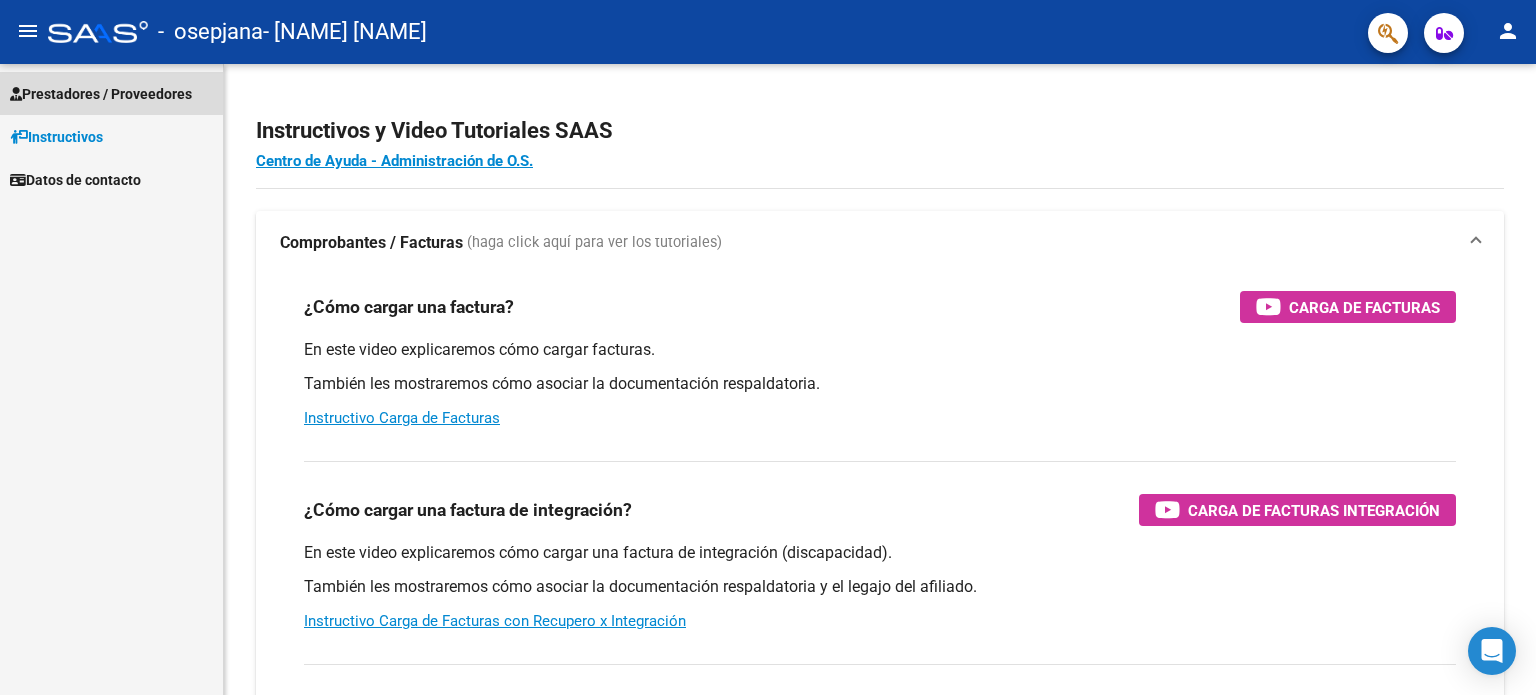 click on "Prestadores / Proveedores" at bounding box center (111, 93) 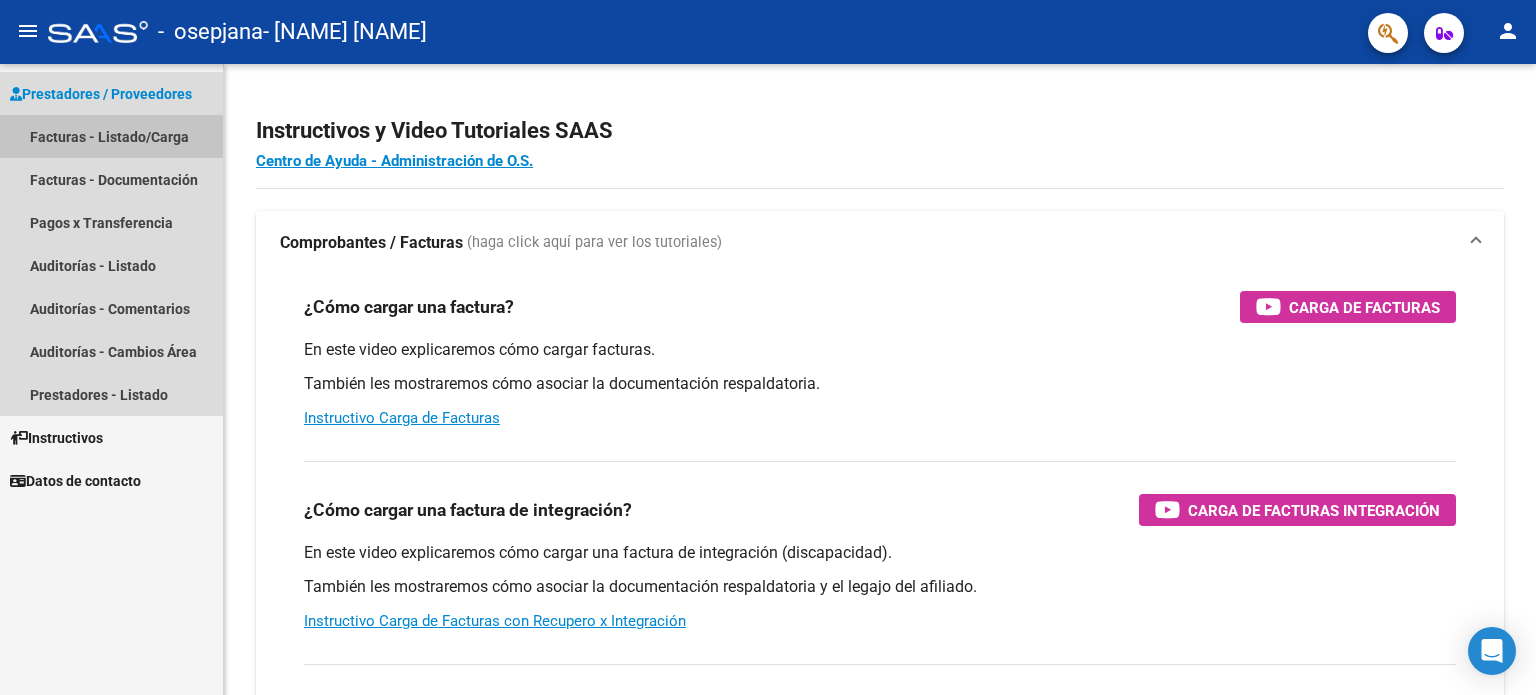 click on "Facturas - Listado/Carga" at bounding box center [111, 136] 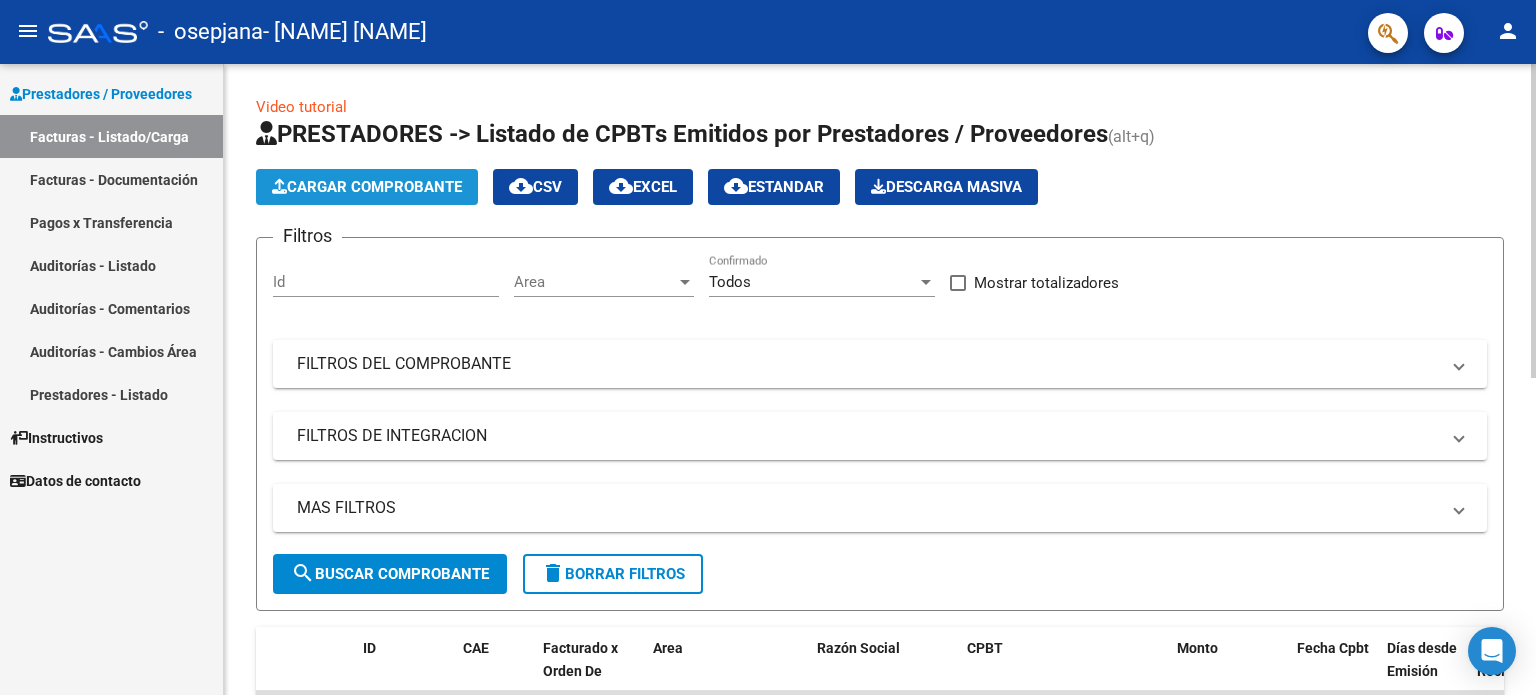 click on "Cargar Comprobante" 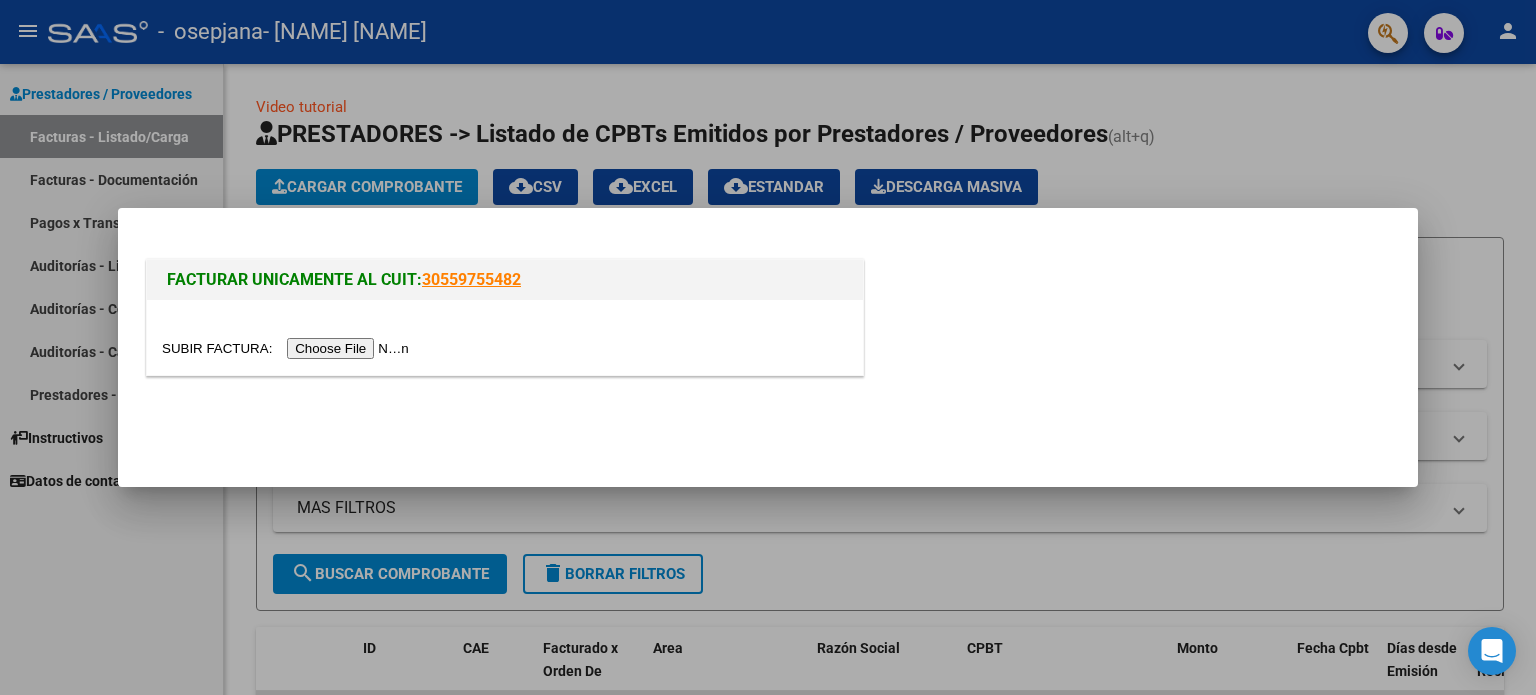 click at bounding box center (288, 348) 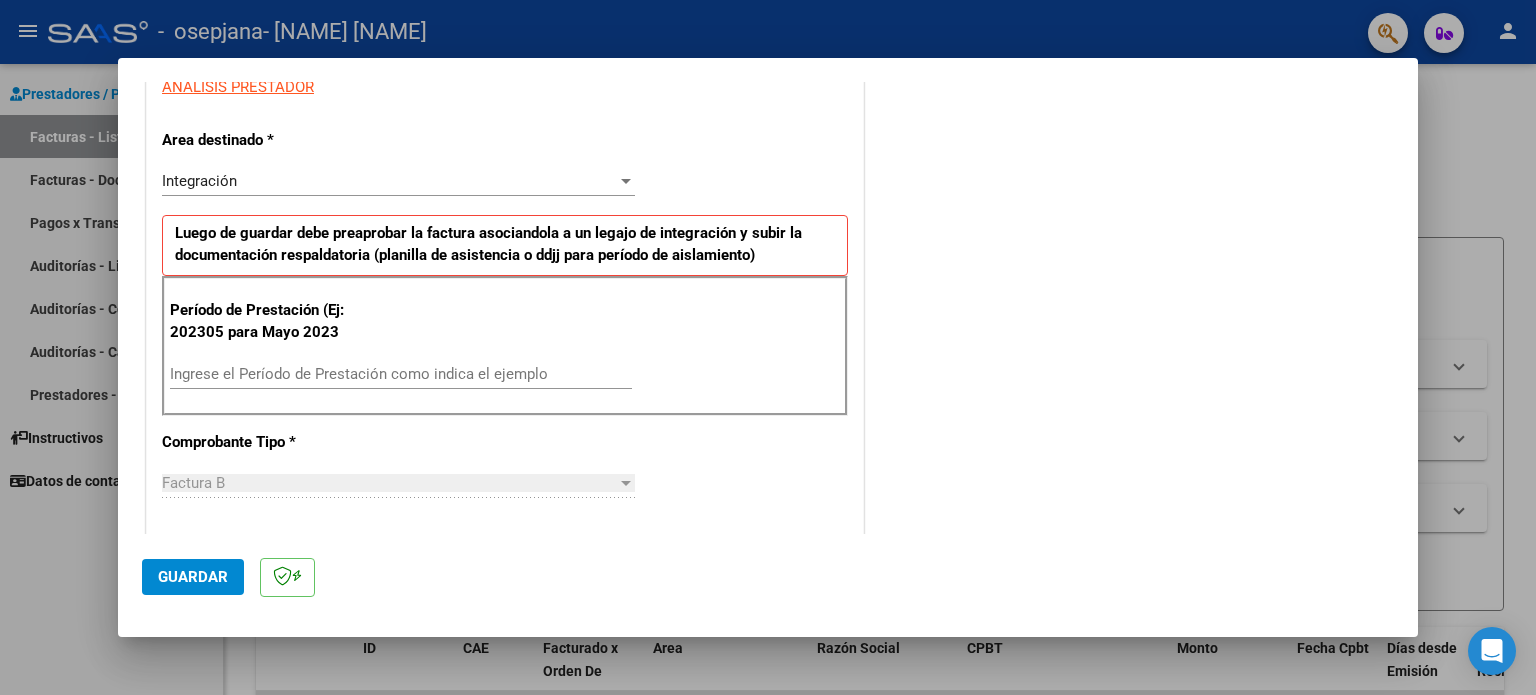 scroll, scrollTop: 395, scrollLeft: 0, axis: vertical 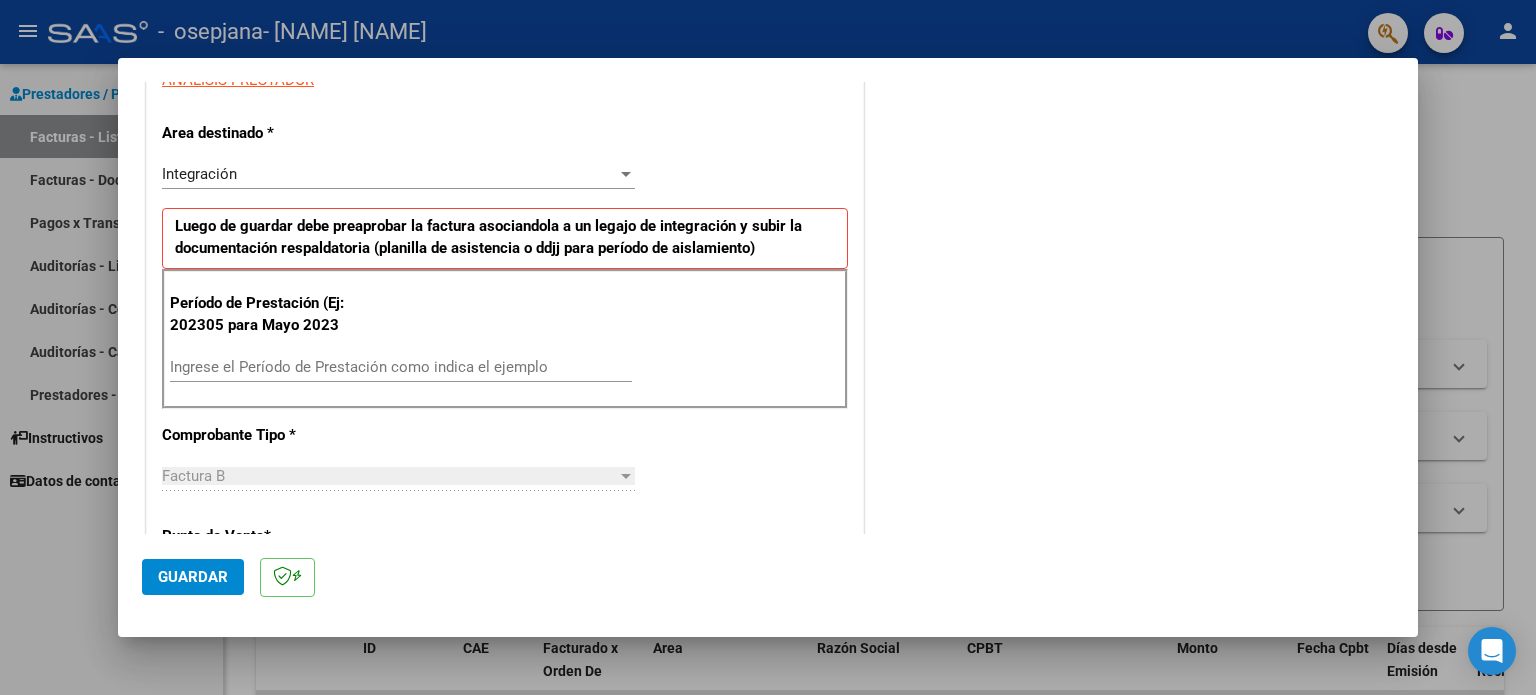 click on "Ingrese el Período de Prestación como indica el ejemplo" at bounding box center (401, 367) 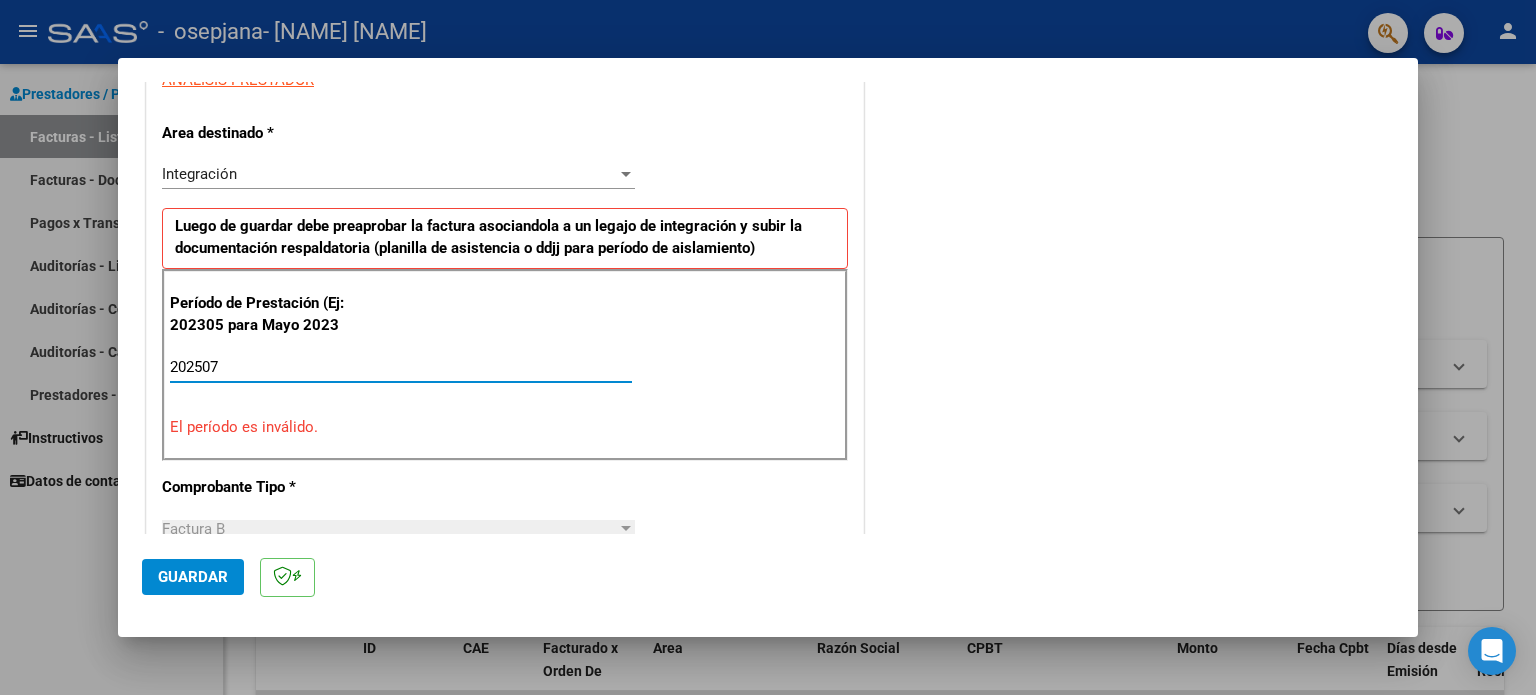 type on "202507" 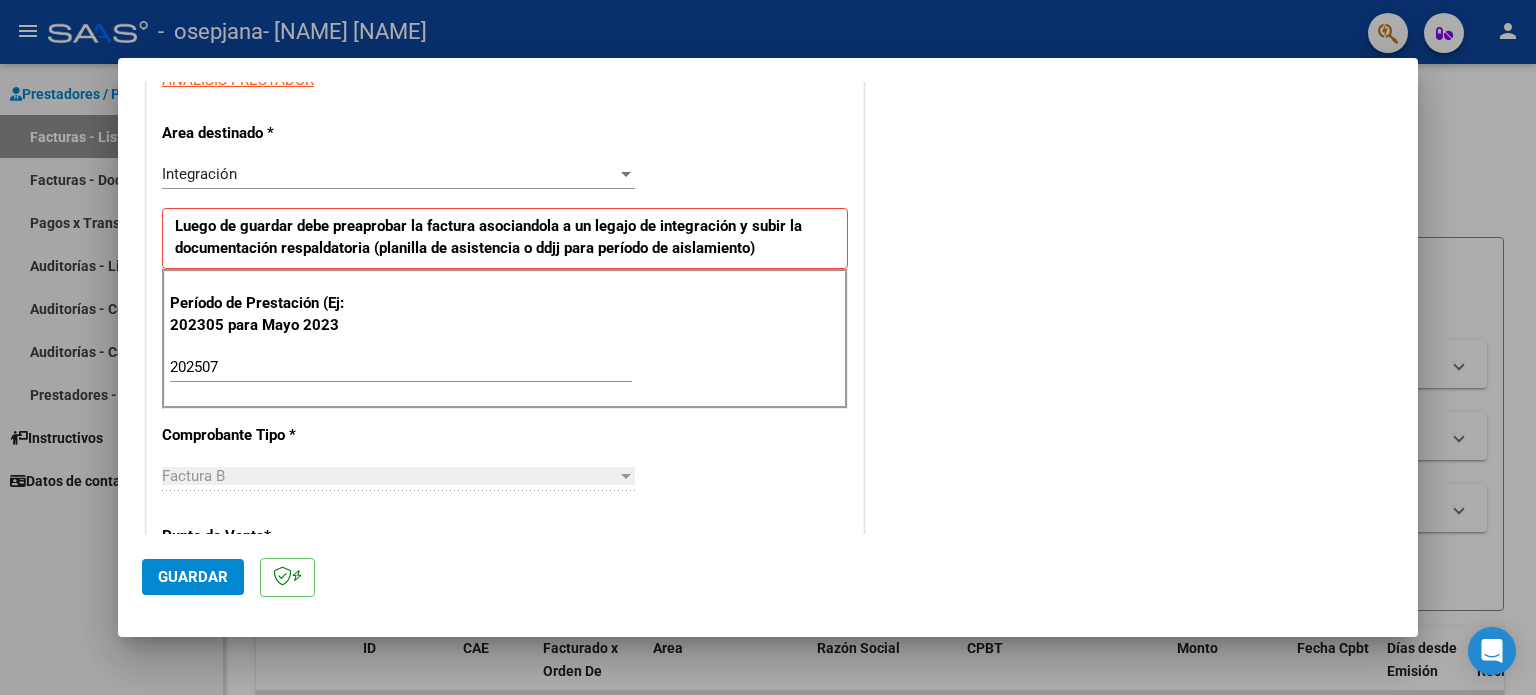 scroll, scrollTop: 1231, scrollLeft: 0, axis: vertical 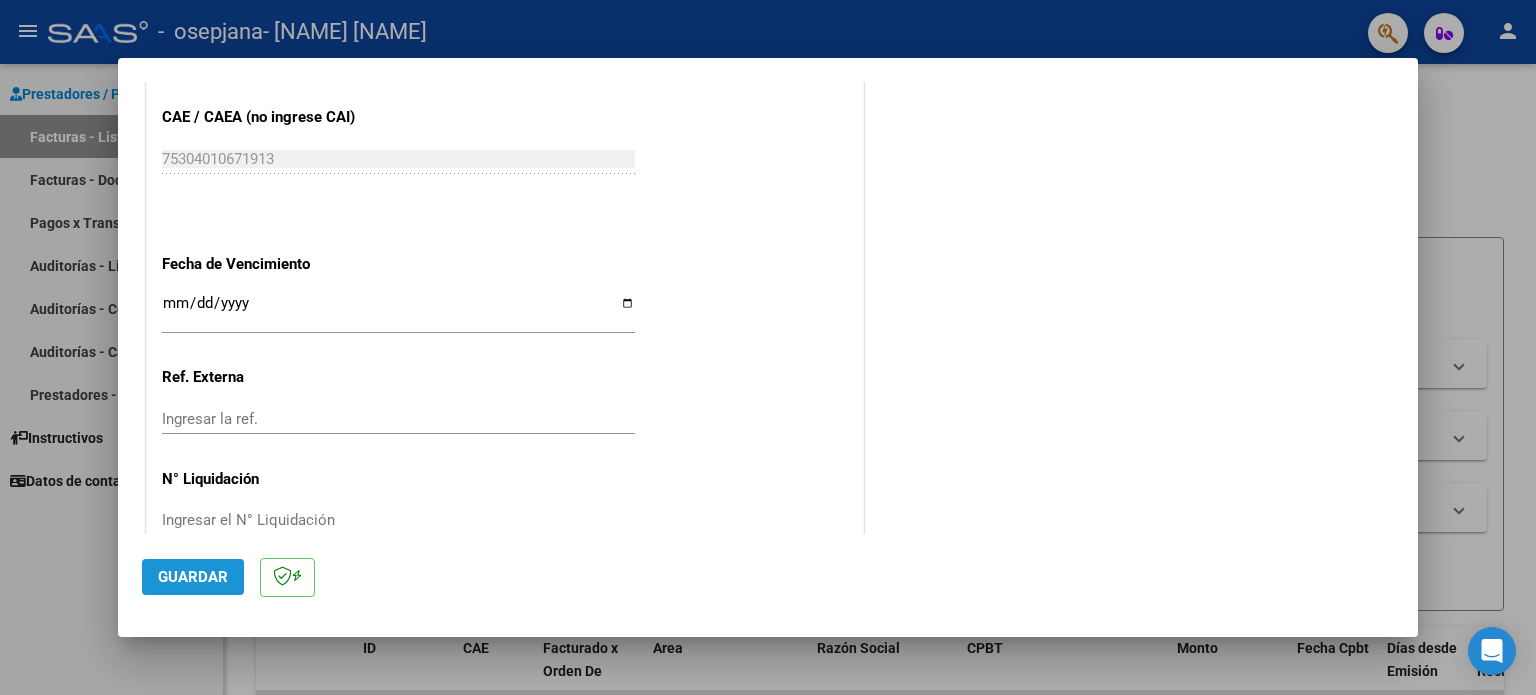 click on "Guardar" 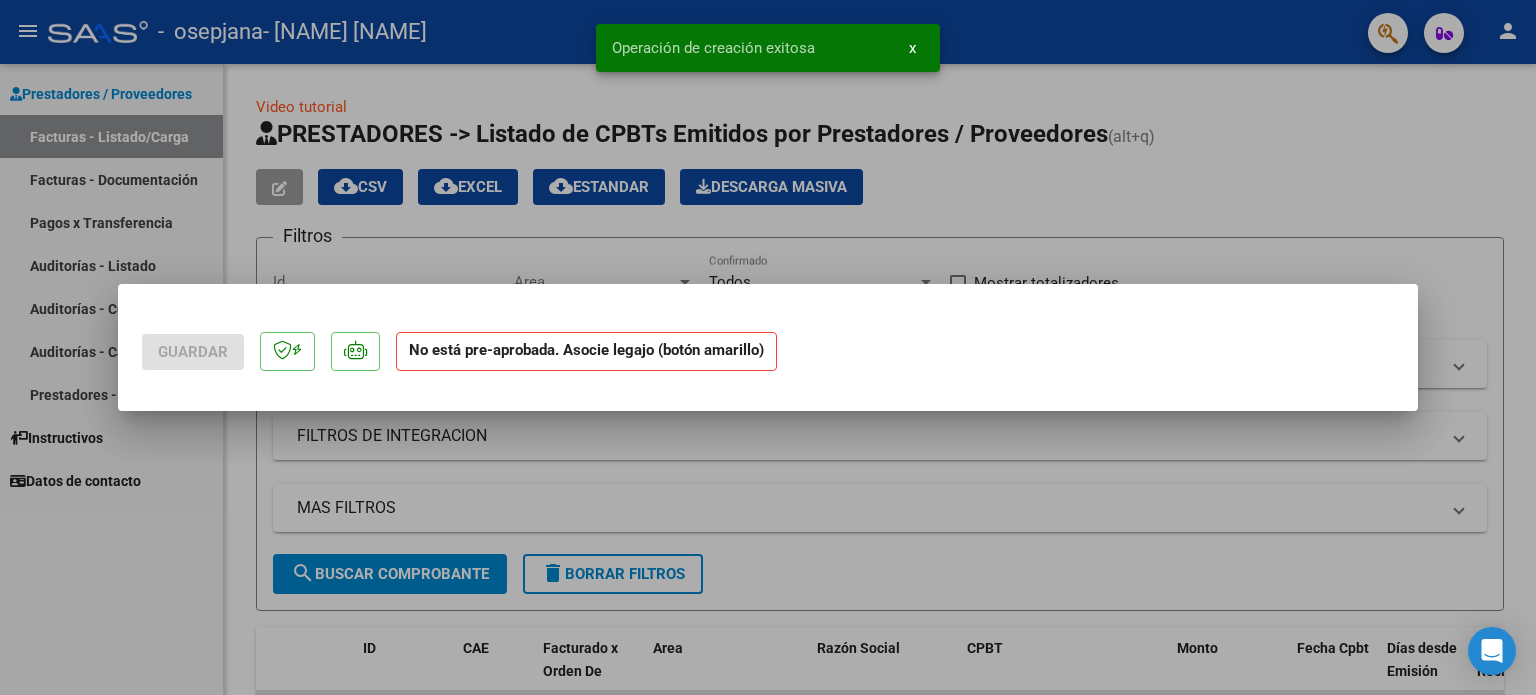 scroll, scrollTop: 0, scrollLeft: 0, axis: both 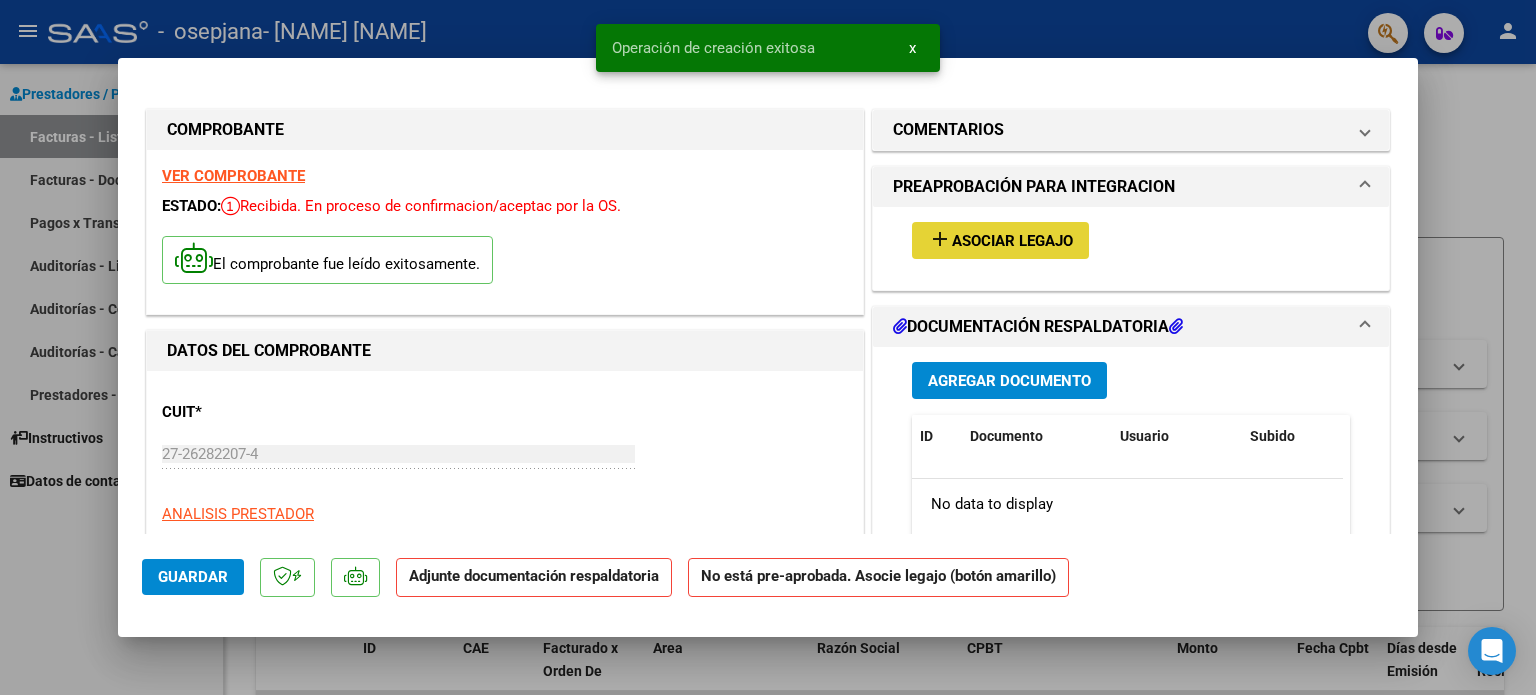 click on "Asociar Legajo" at bounding box center [1012, 241] 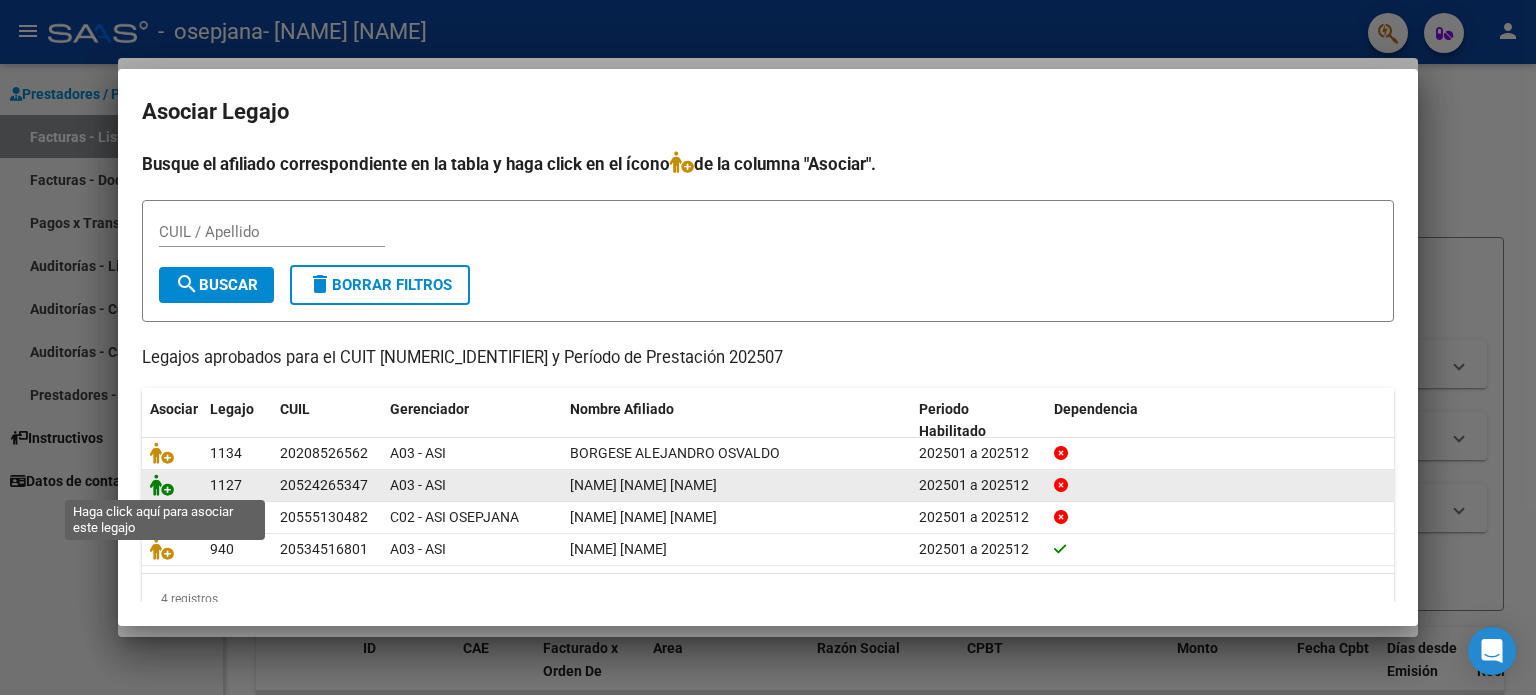 click 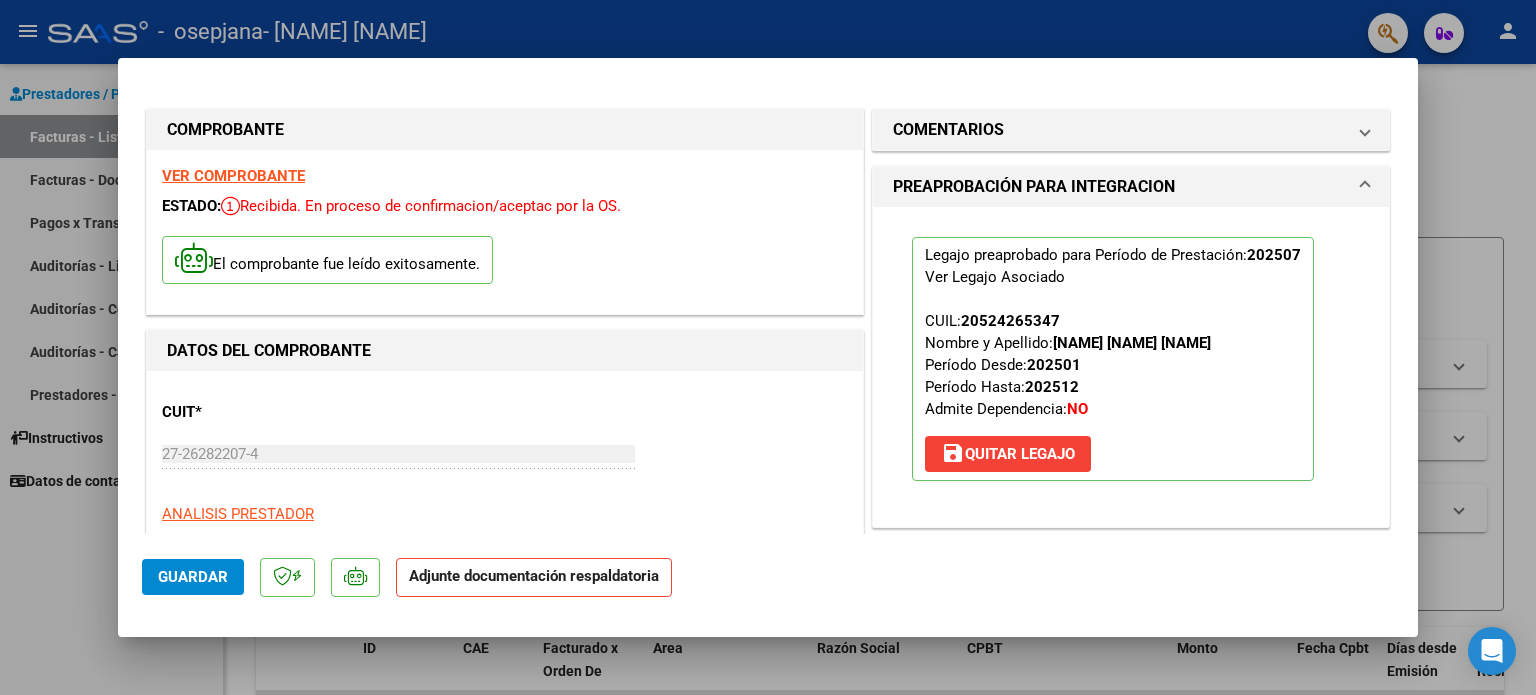 click on "COMPROBANTE VER COMPROBANTE       ESTADO:   Recibida. En proceso de confirmacion/aceptac por la OS.     El comprobante fue leído exitosamente.  DATOS DEL COMPROBANTE CUIT  *   [NUMERIC_IDENTIFIER] Ingresar CUIT  ANALISIS PRESTADOR  BORGES ROSENTHAL GISELA EDITH  ARCA Padrón  Area destinado * Integración Seleccionar Area Período de Prestación (Ej: 202305 para Mayo 2023    202507 Ingrese el Período de Prestación como indica el ejemplo   Una vez que se asoció a un legajo aprobado no se puede cambiar el período de prestación.   Comprobante Tipo * Factura B Seleccionar Tipo Punto de Venta  *   3 Ingresar el Nro.  Número  *   1647 Ingresar el Nro.  Monto  *   $ 111.335,49 Ingresar el monto  Fecha del Cpbt.  *   2025-08-01 Ingresar la fecha  CAE / CAEA (no ingrese CAI)    75304010671913 Ingresar el CAE o CAEA (no ingrese CAI)  Fecha de Vencimiento    Ingresar la fecha  Ref. Externa    Ingresar la ref.  N° Liquidación    Ingresar el N° Liquidación  COMENTARIOS Comentarios del Prestador / Gerenciador:   NO" at bounding box center (768, 308) 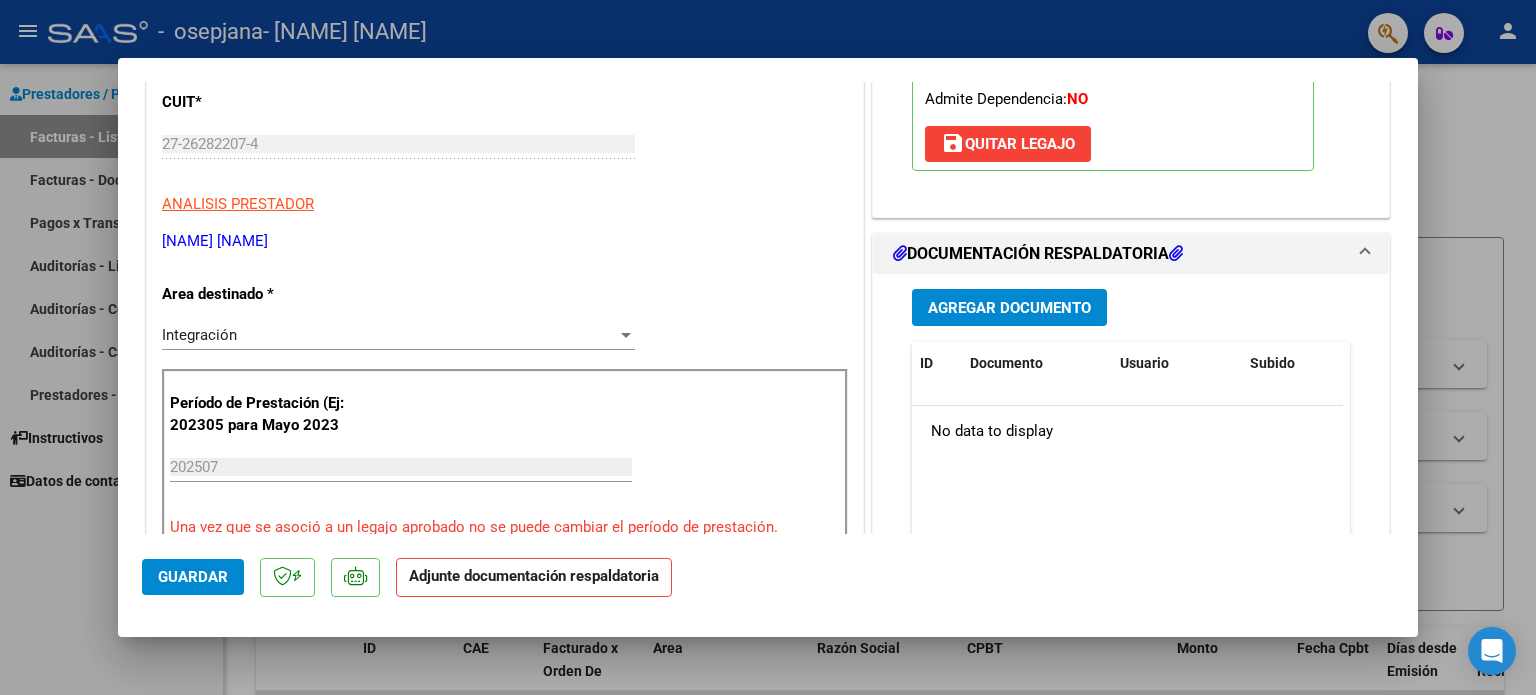 scroll, scrollTop: 407, scrollLeft: 0, axis: vertical 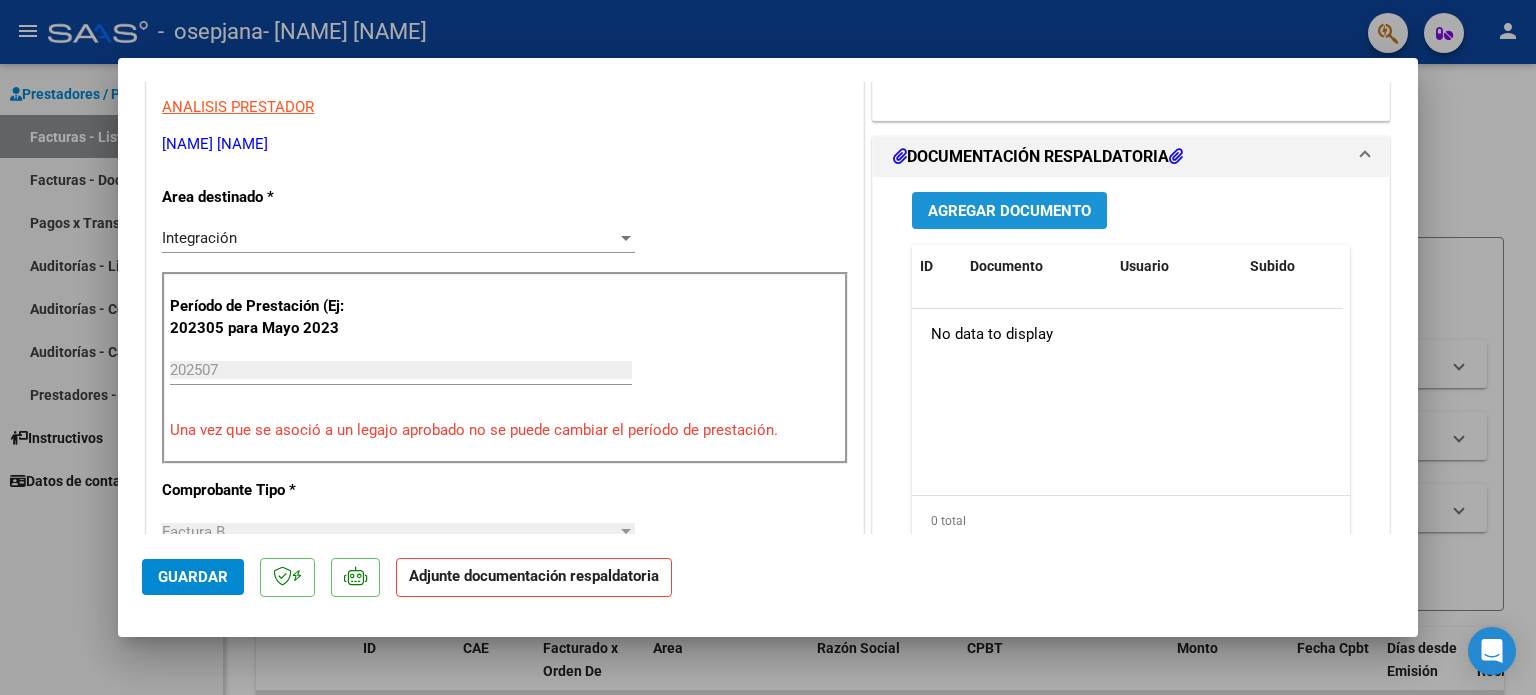 click on "Agregar Documento" at bounding box center (1009, 211) 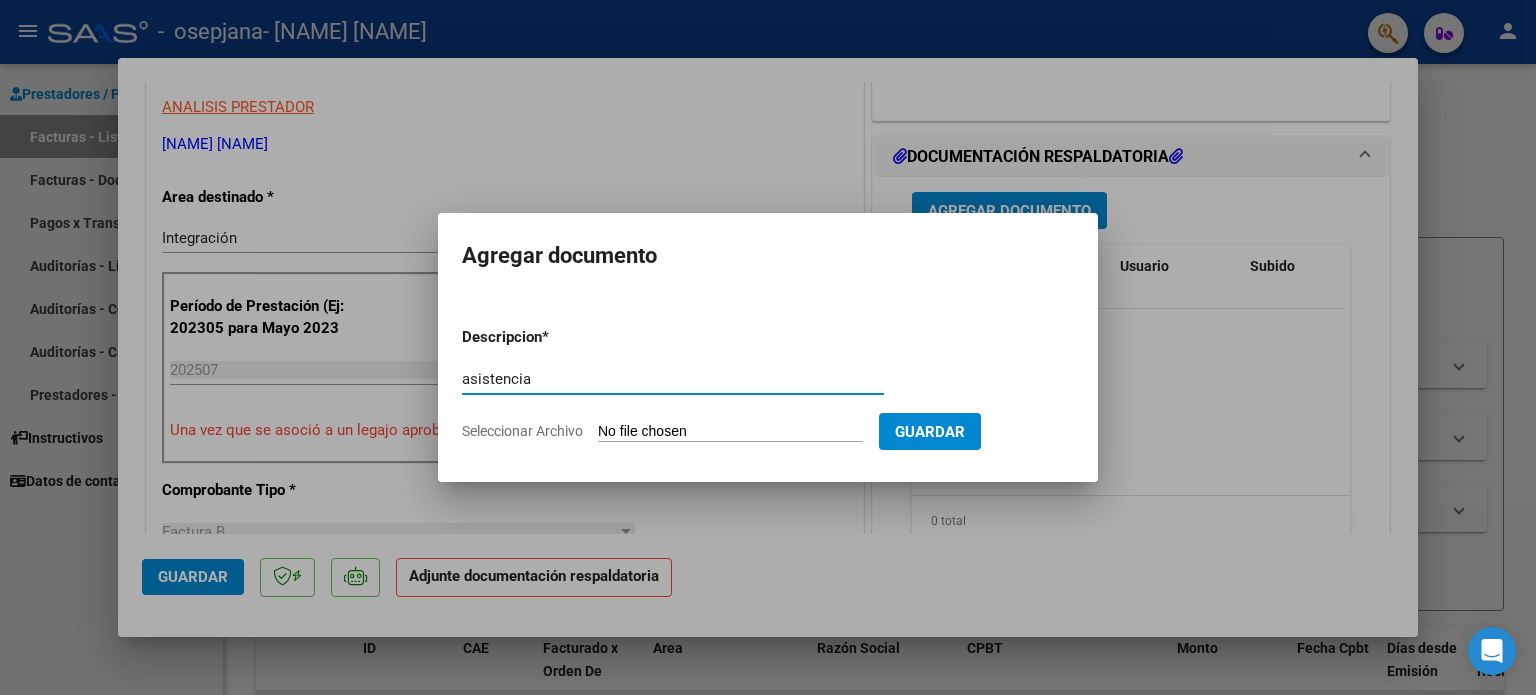 type on "asistencia" 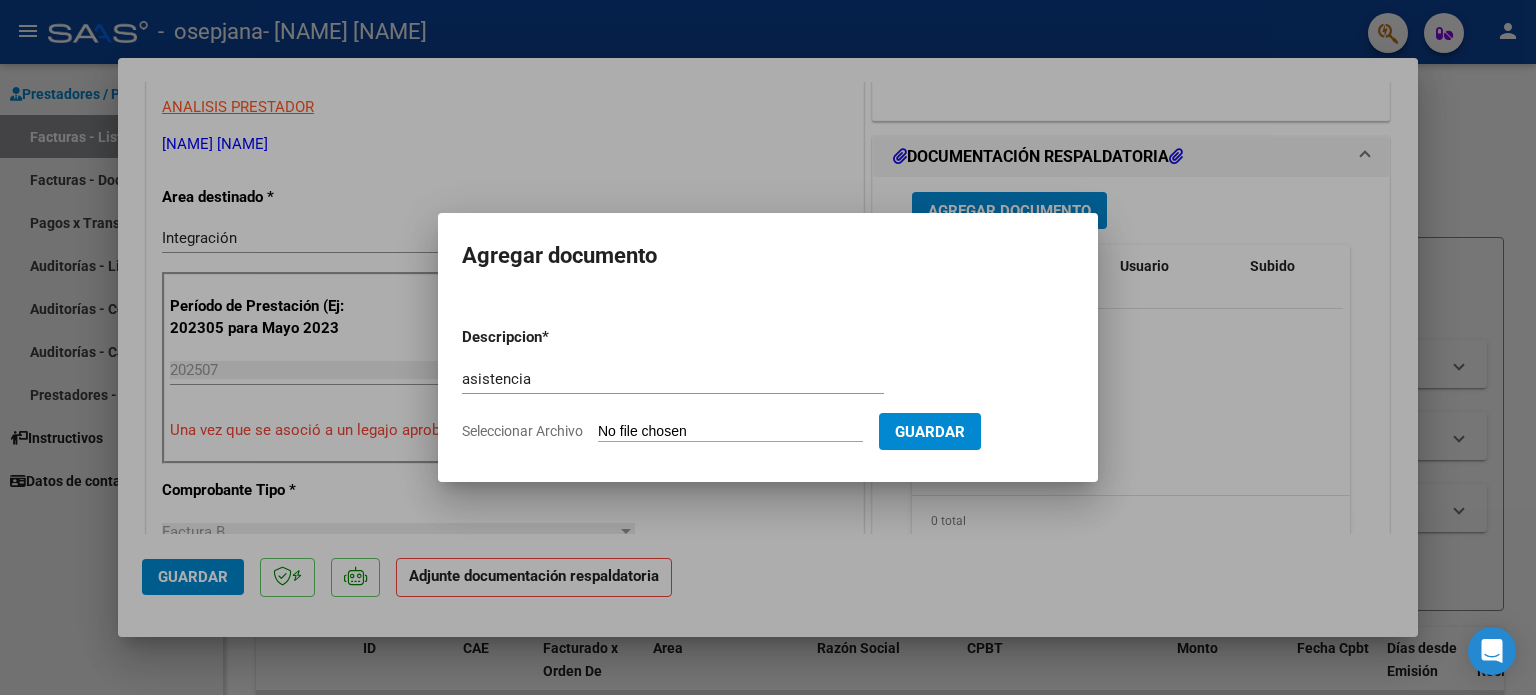 type on "C:\fakepath\ELIEL ESPINOZA PLANILLA - JULIO 2025.pdf" 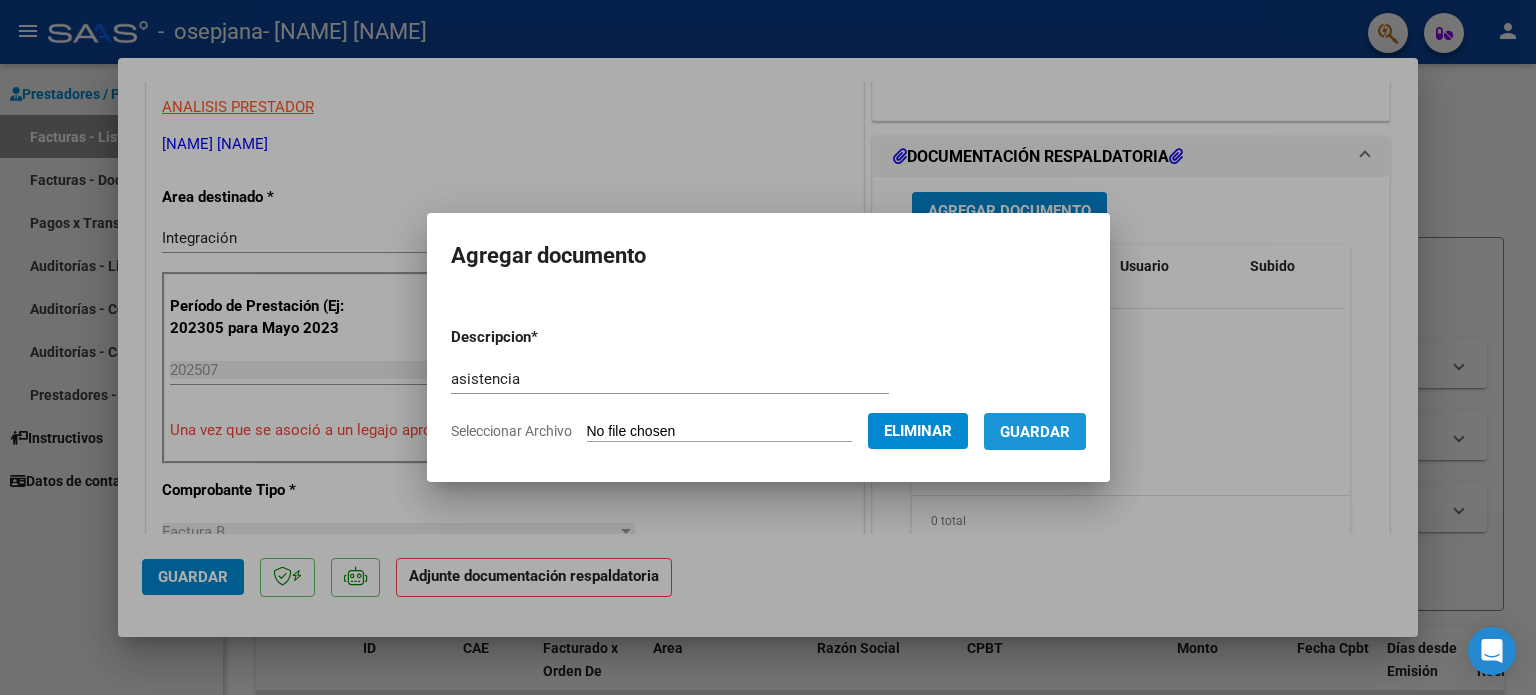 click on "Guardar" at bounding box center (1035, 432) 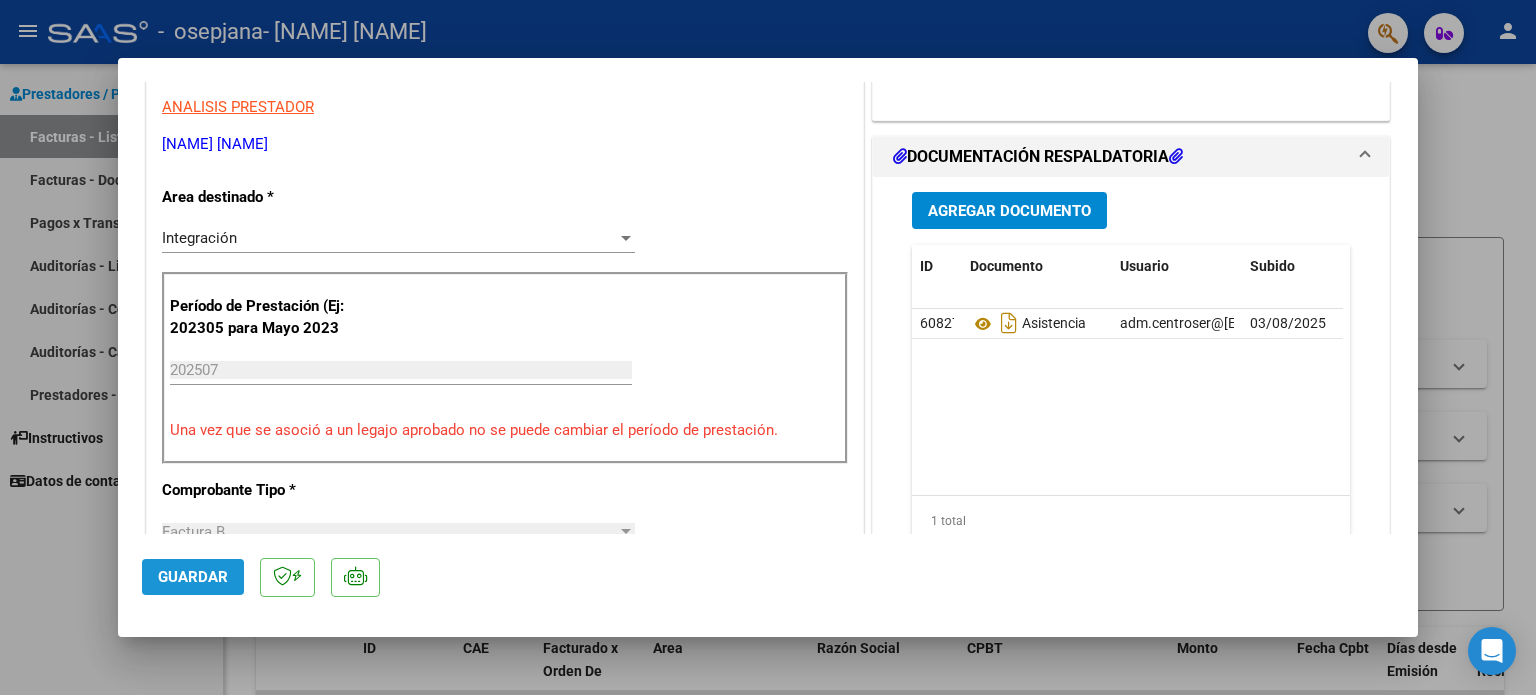 click on "Guardar" 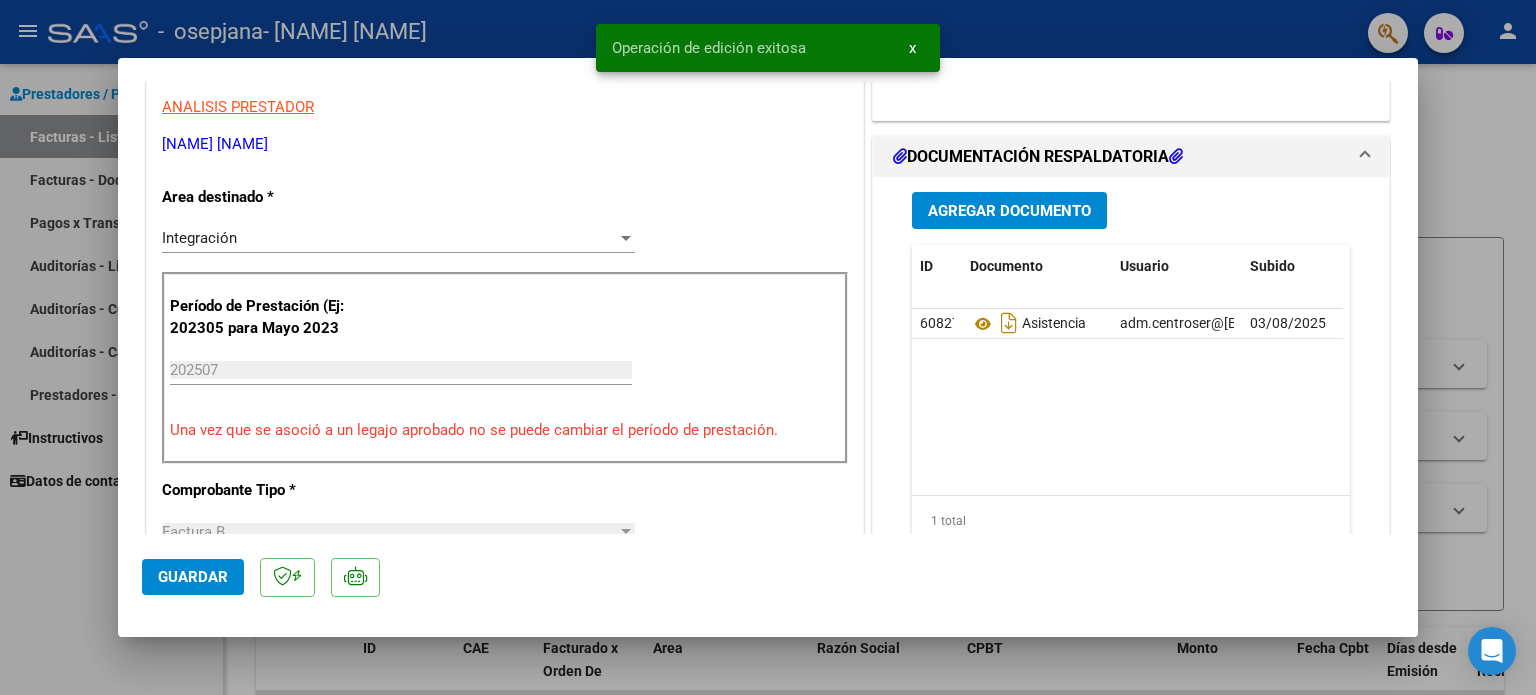 click at bounding box center [768, 347] 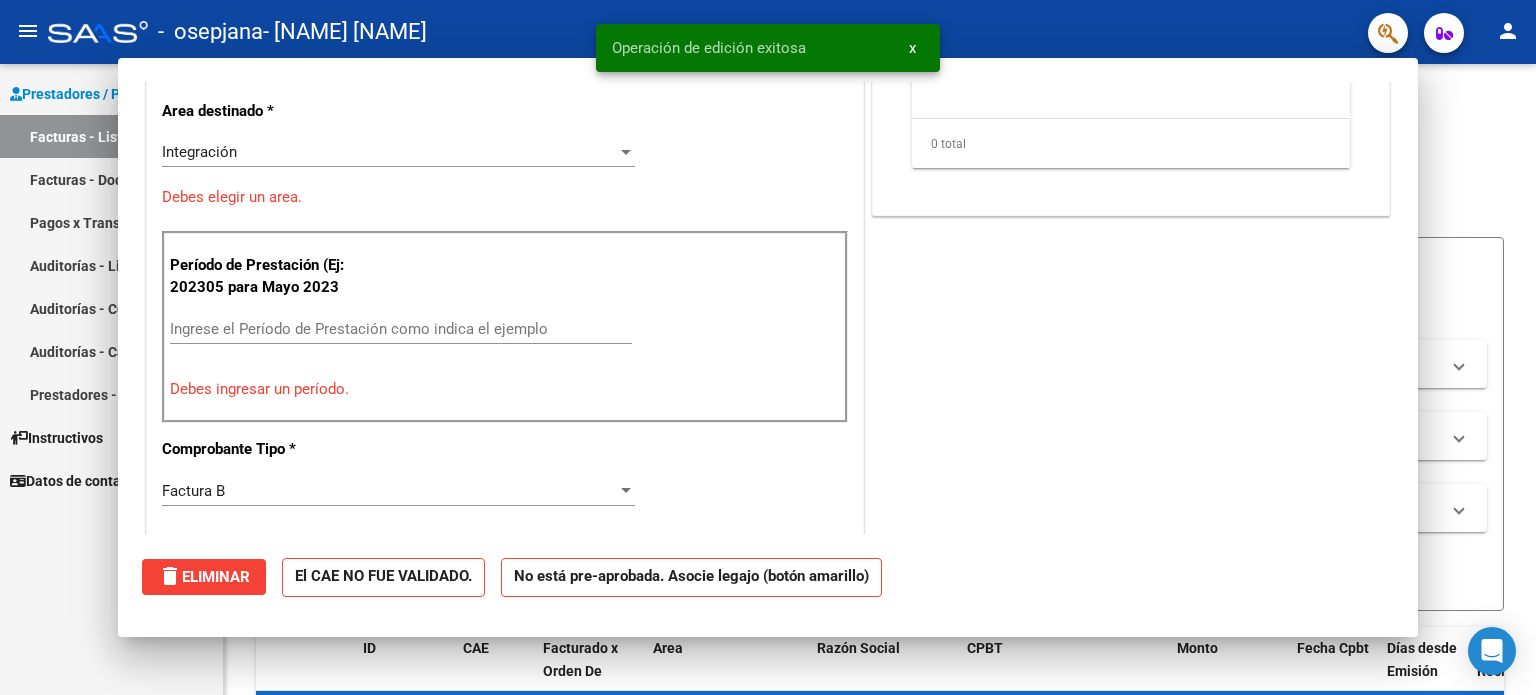 scroll, scrollTop: 320, scrollLeft: 0, axis: vertical 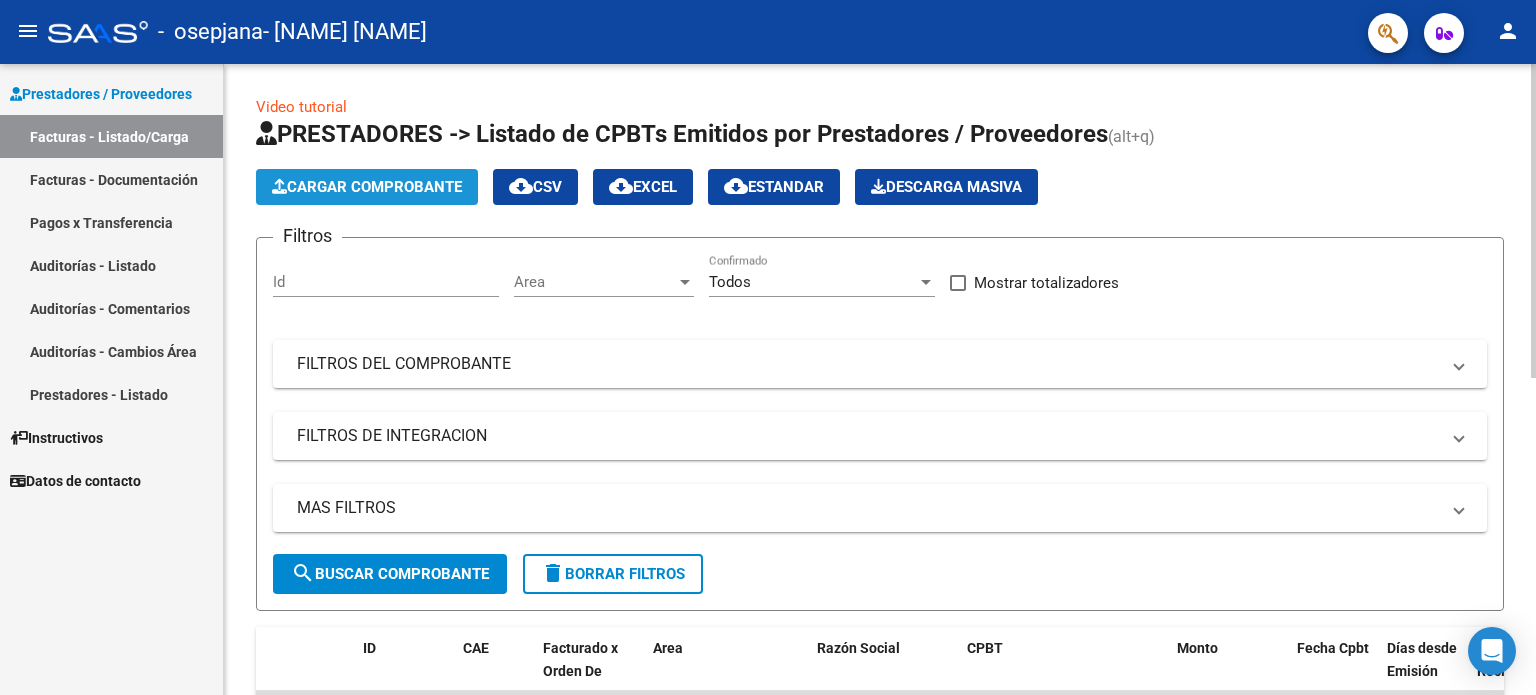 click on "Cargar Comprobante" 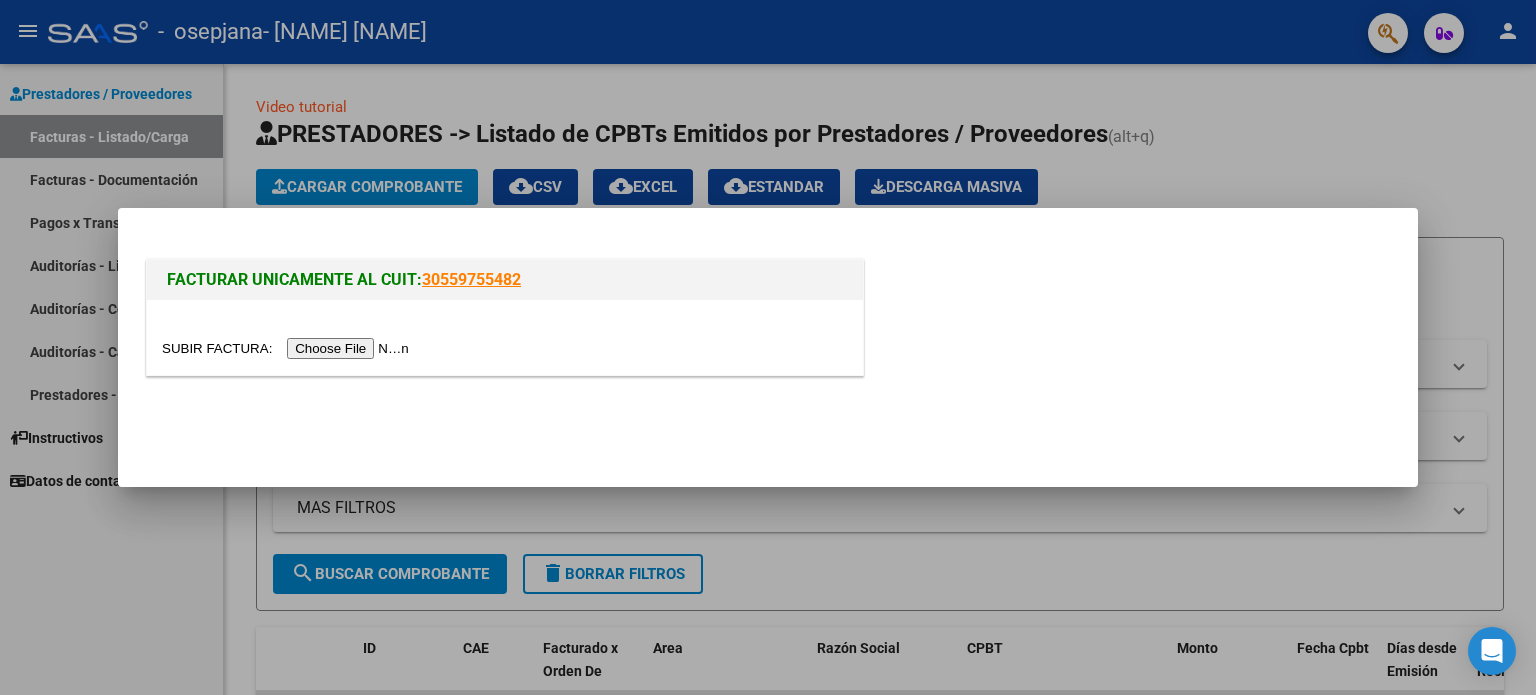 click at bounding box center (288, 348) 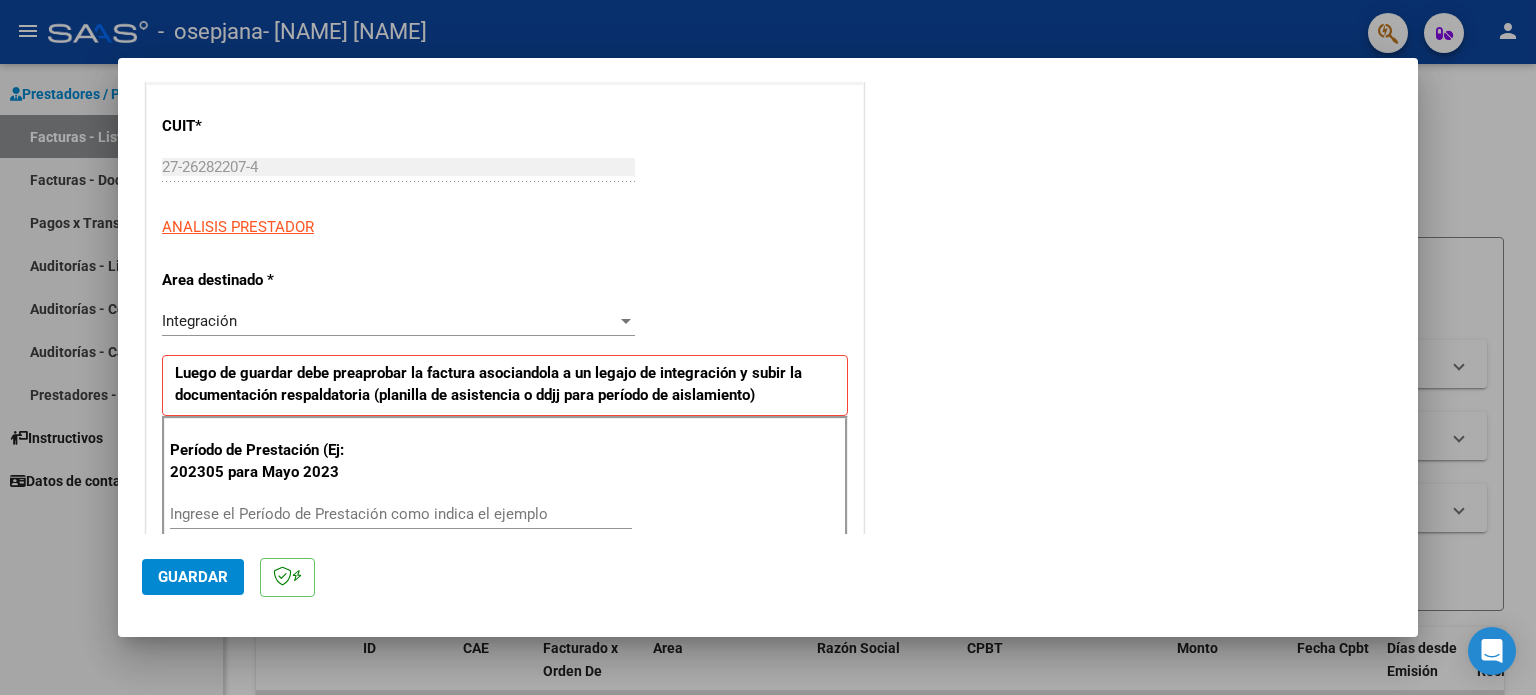 scroll, scrollTop: 320, scrollLeft: 0, axis: vertical 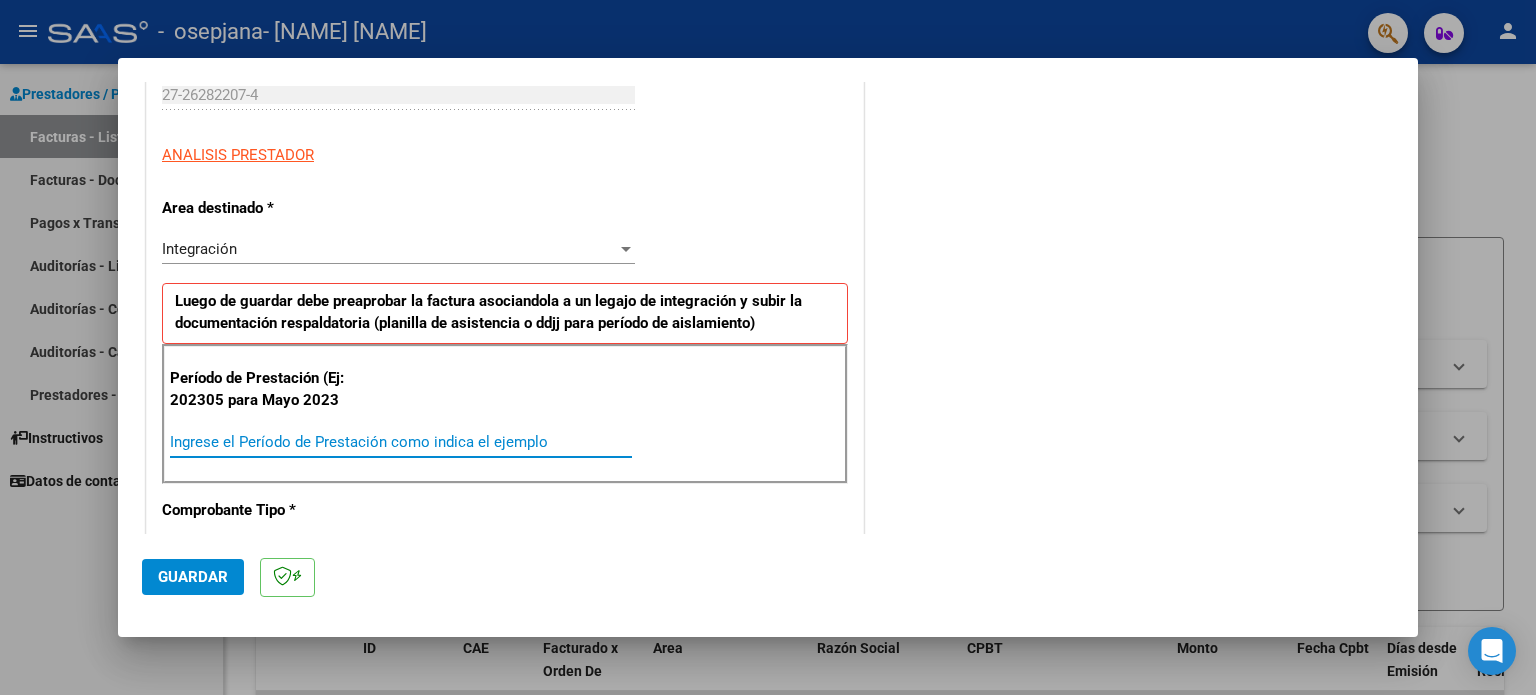 click on "Ingrese el Período de Prestación como indica el ejemplo" at bounding box center [401, 442] 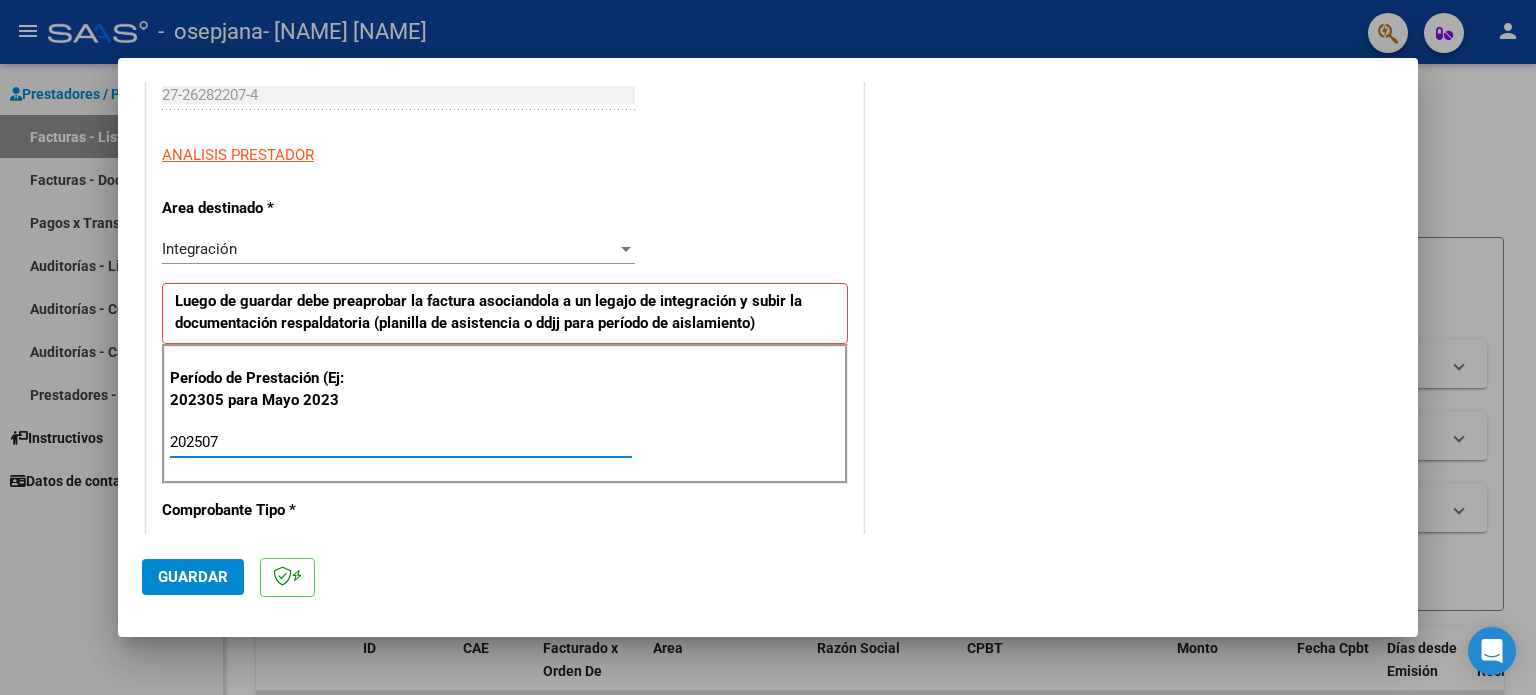 type on "202507" 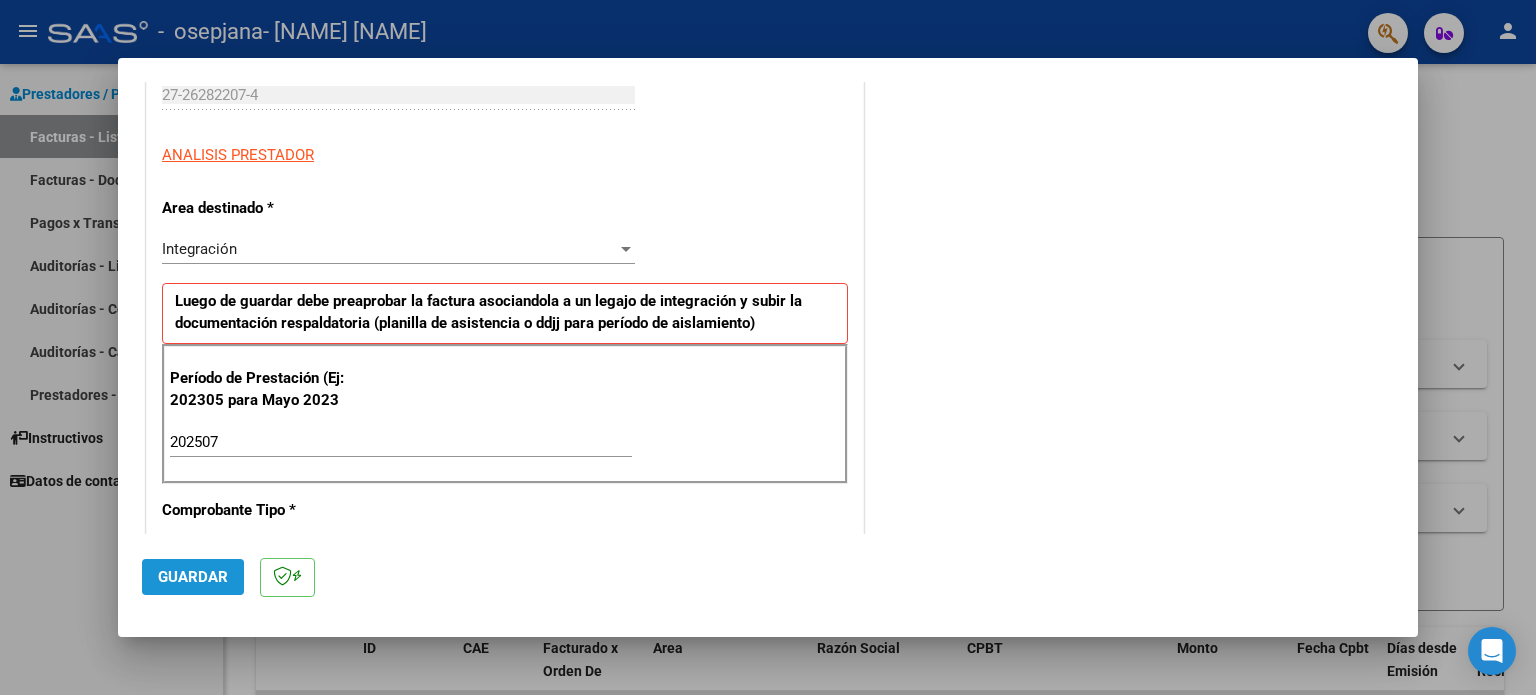 click on "Guardar" 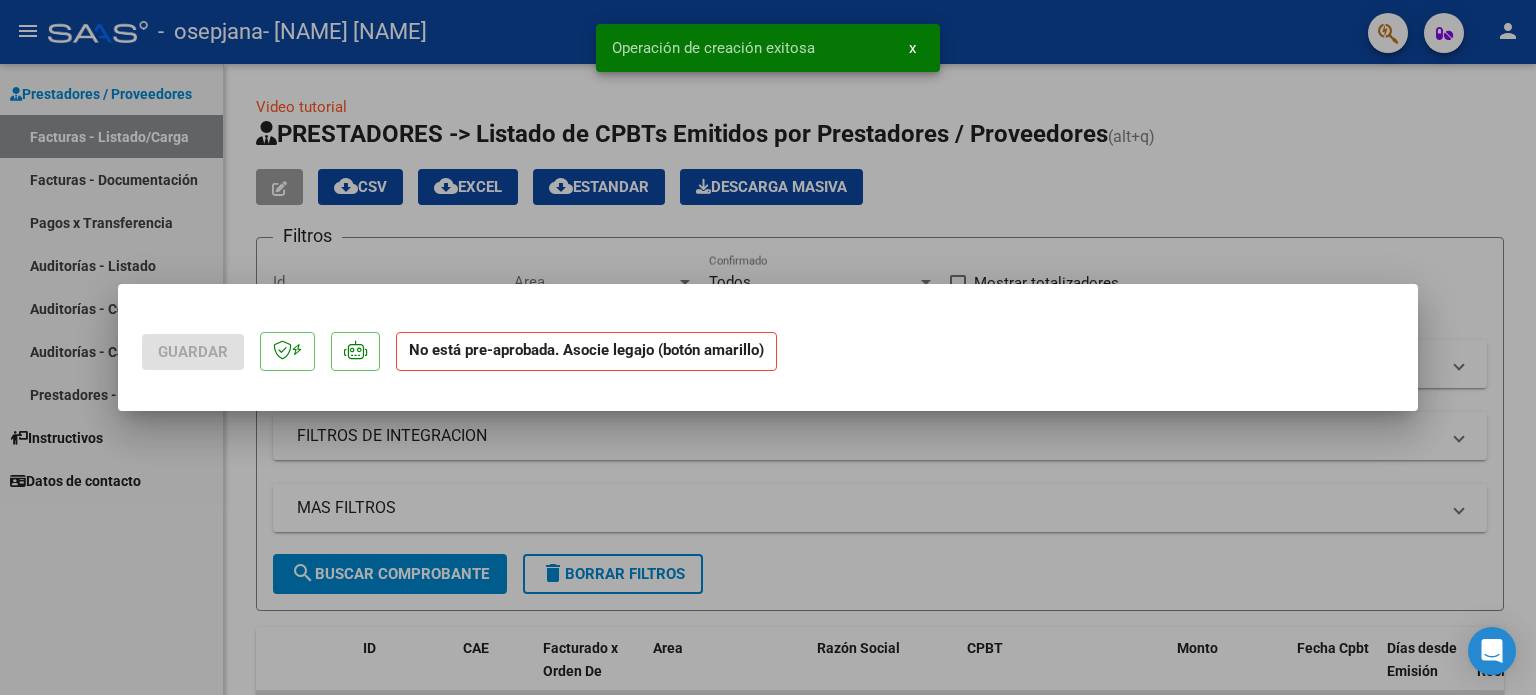scroll, scrollTop: 0, scrollLeft: 0, axis: both 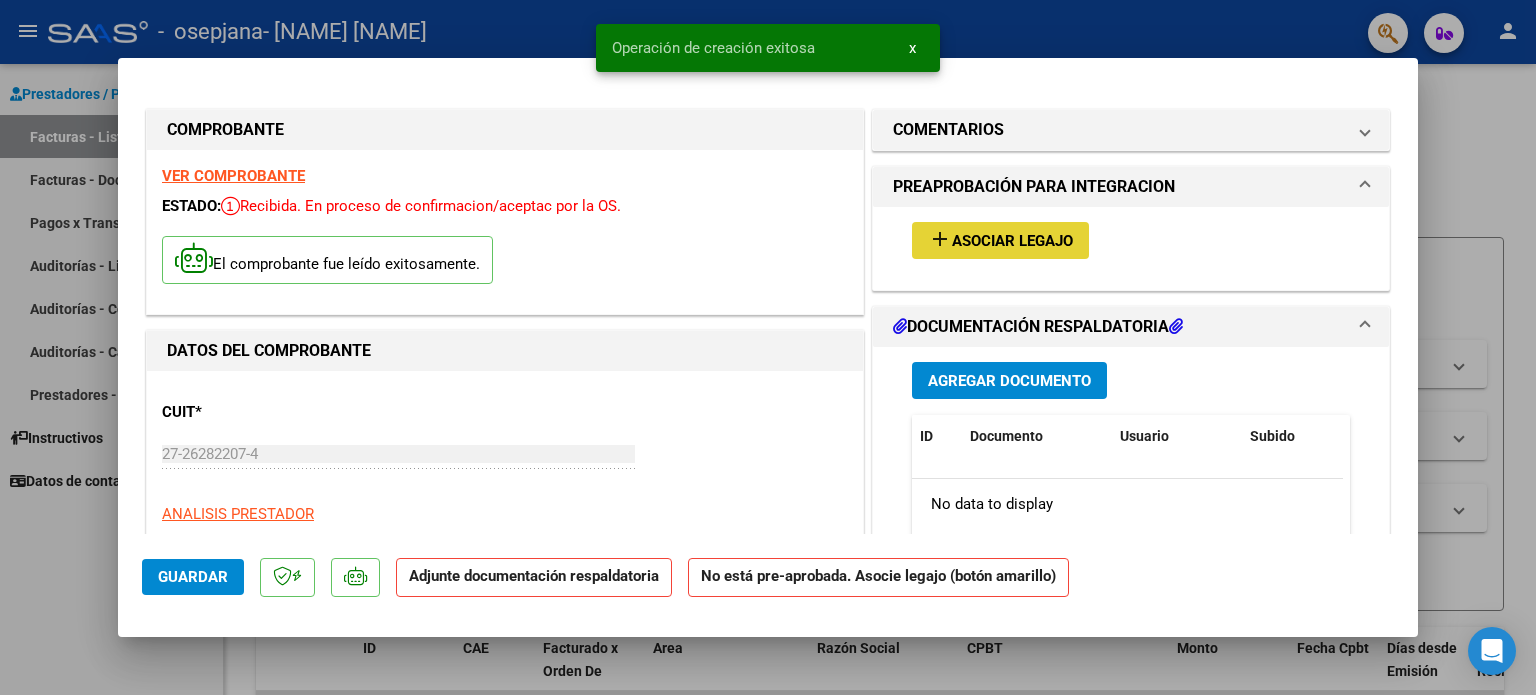 click on "add Asociar Legajo" at bounding box center [1000, 240] 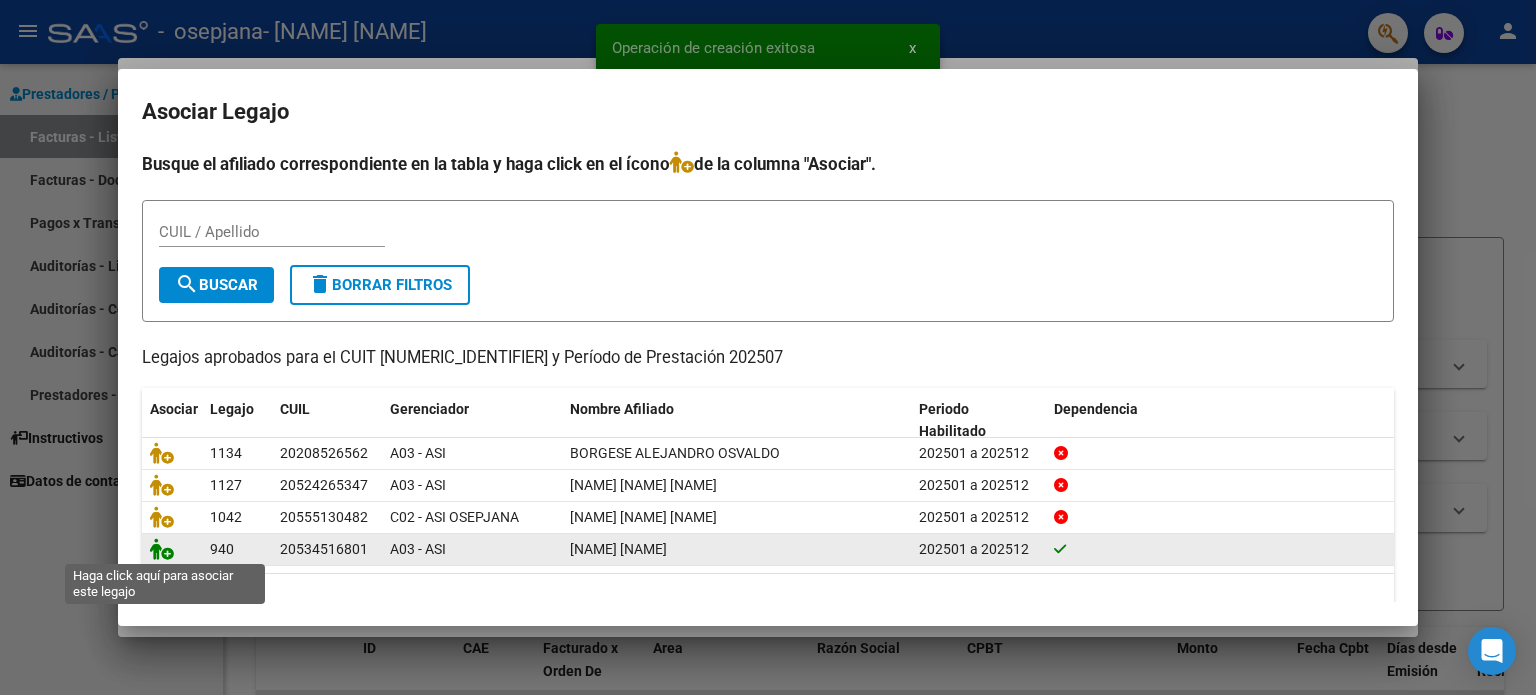 click 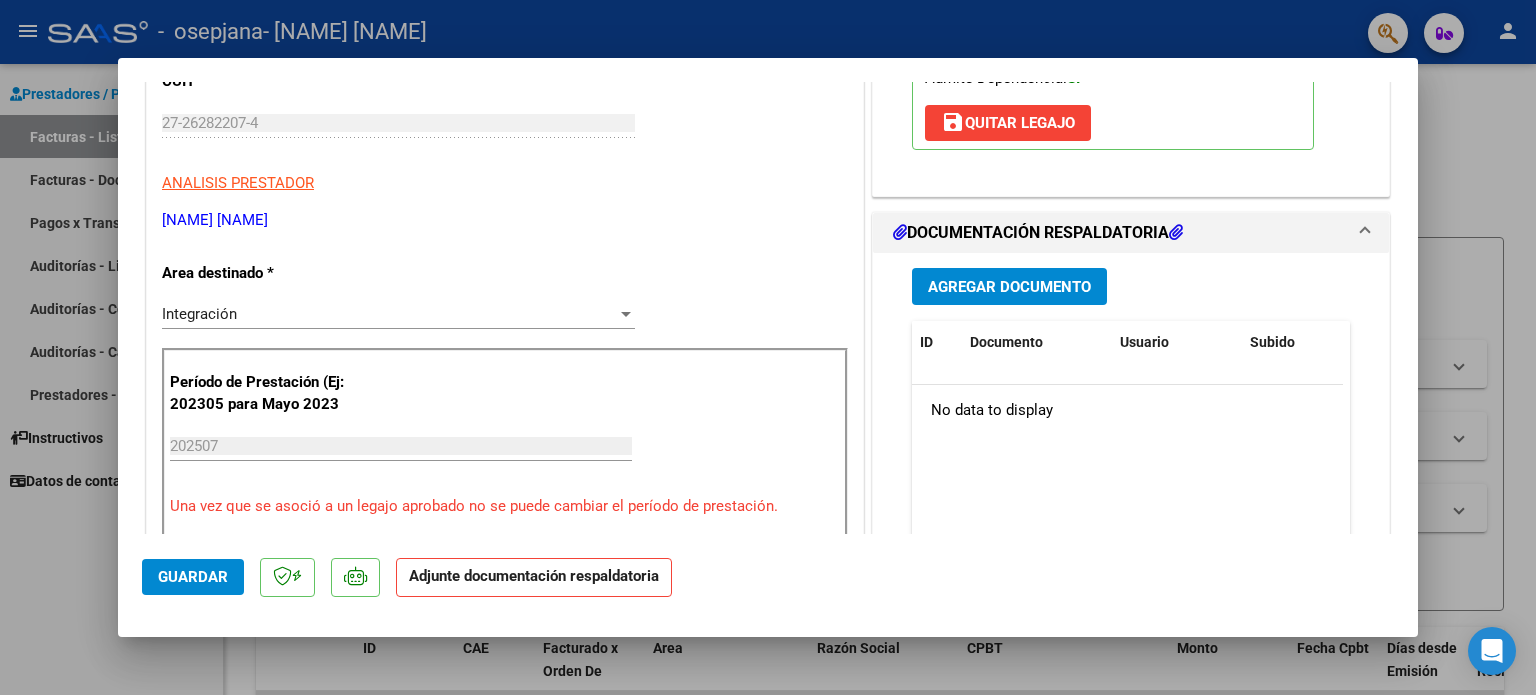 scroll, scrollTop: 372, scrollLeft: 0, axis: vertical 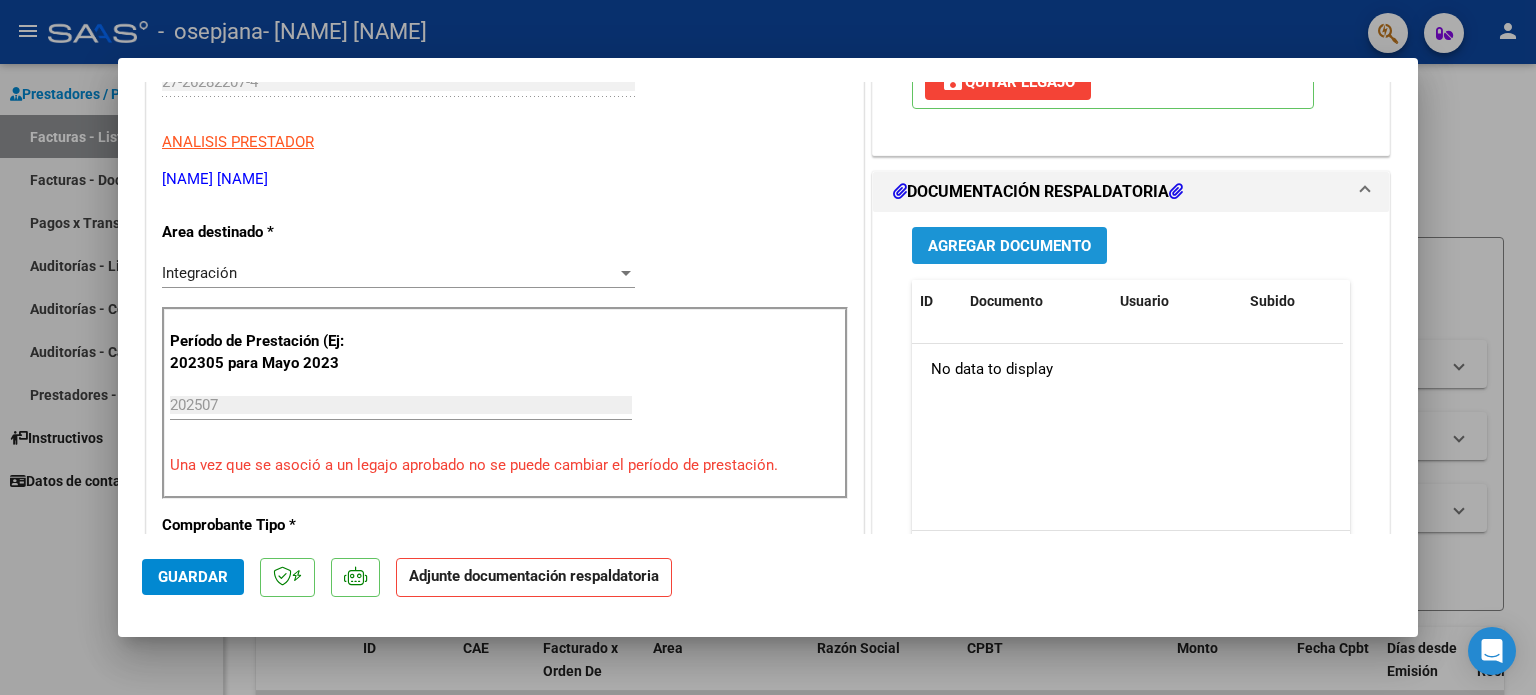 click on "Agregar Documento" at bounding box center (1009, 245) 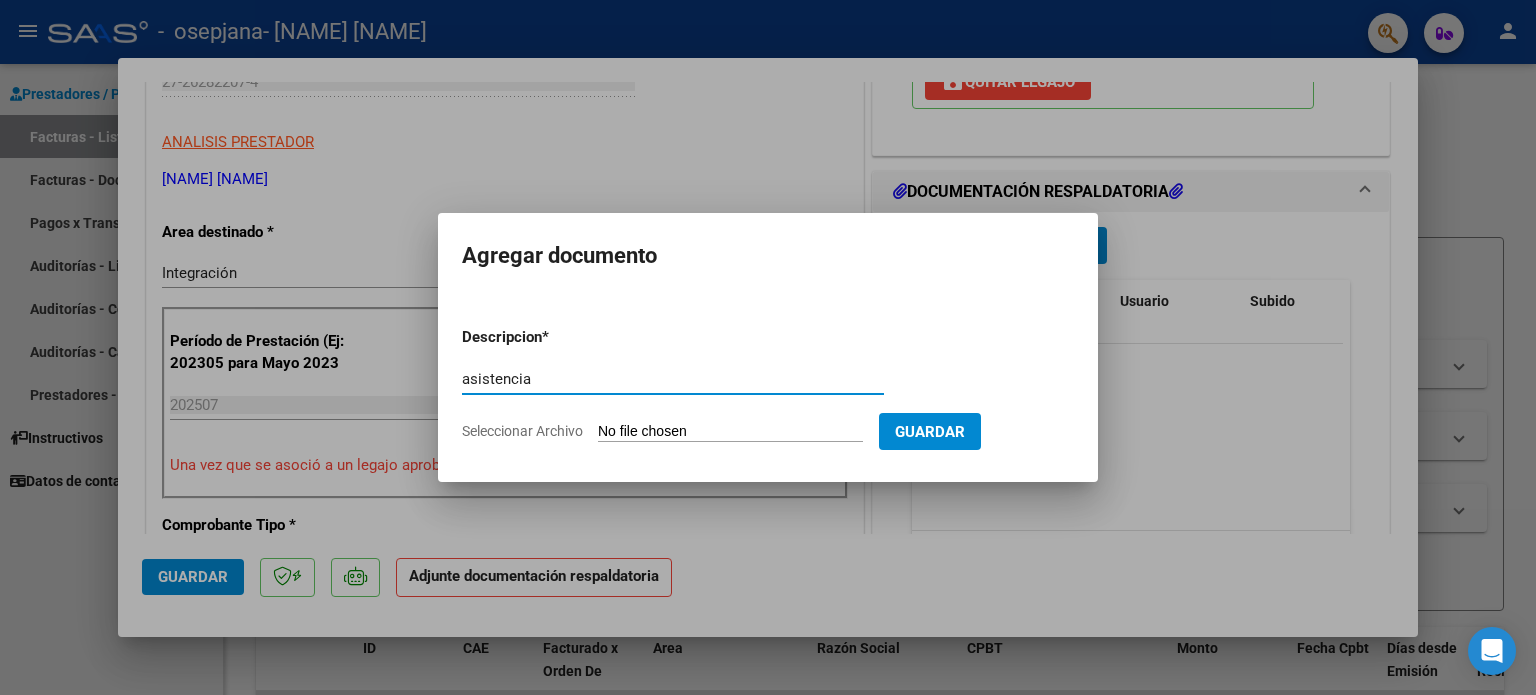type on "asistencia" 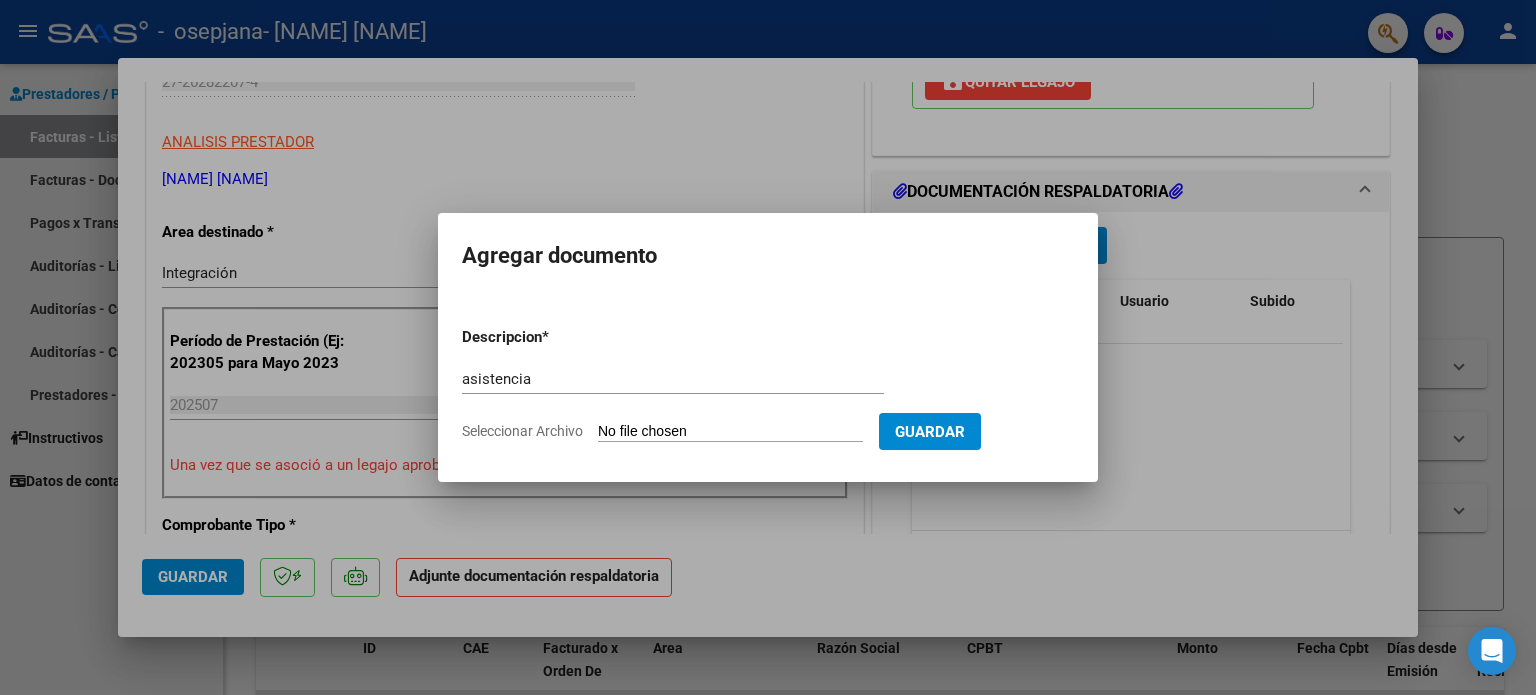 type on "C:\fakepath\MARTIN TERAN PLANILLA - JULIO 2025.pdf" 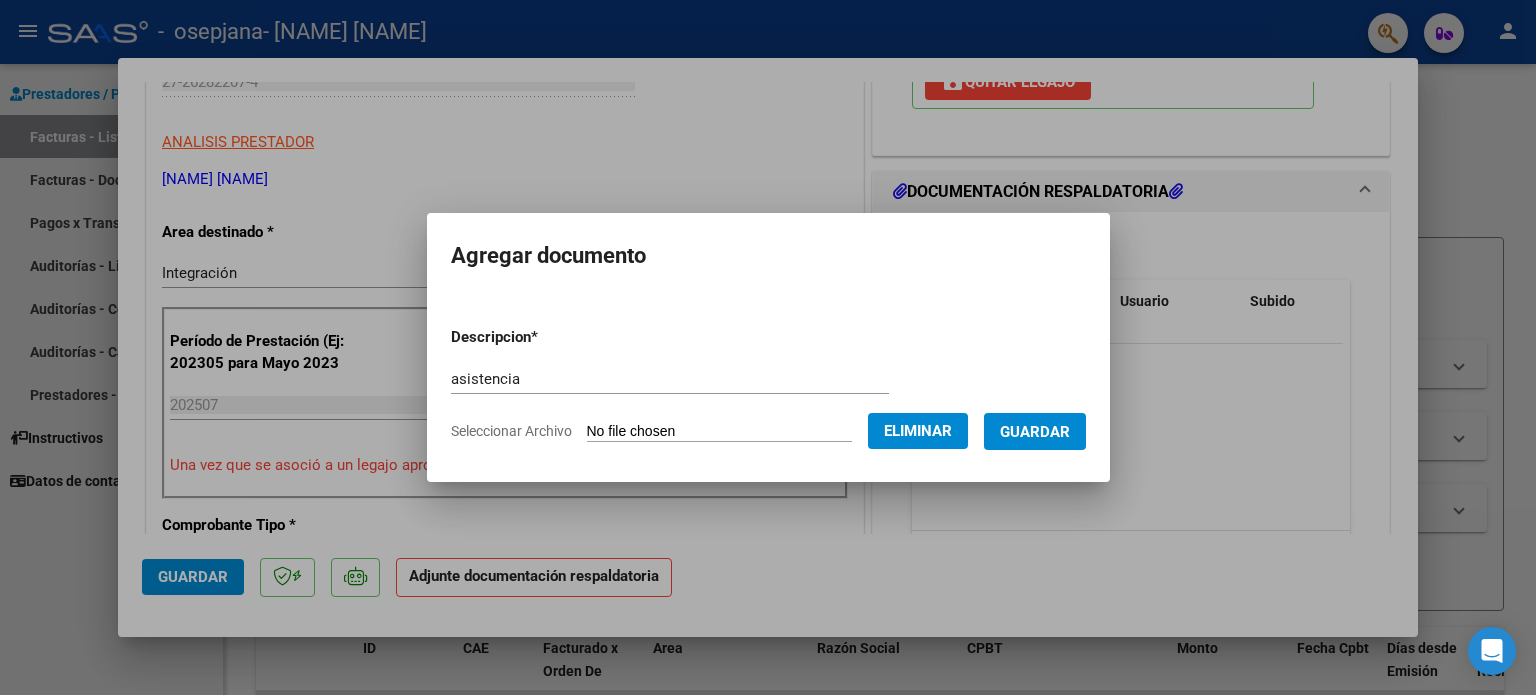 click on "Descripcion  *   asistencia Escriba aquí una descripcion  Seleccionar Archivo Eliminar Guardar" at bounding box center (768, 376) 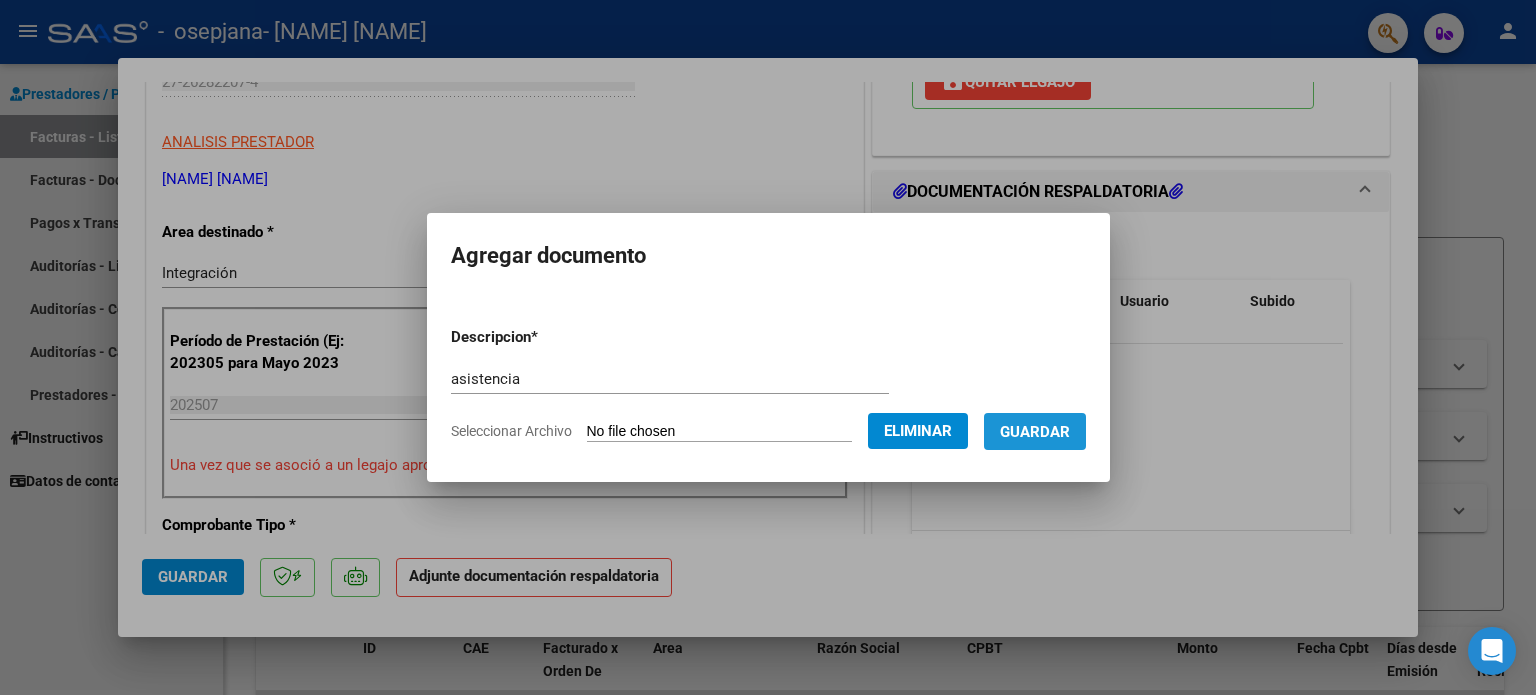 click on "Guardar" at bounding box center (1035, 432) 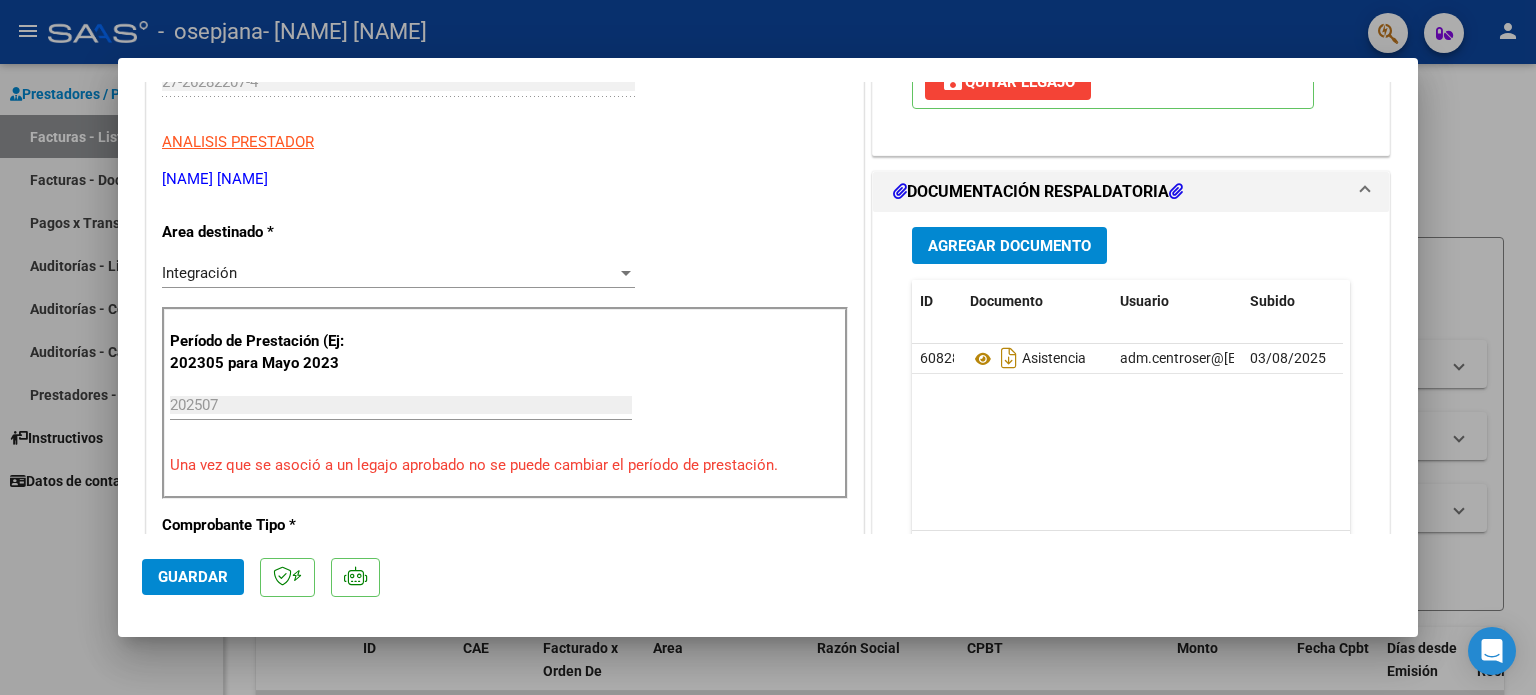 click at bounding box center [768, 347] 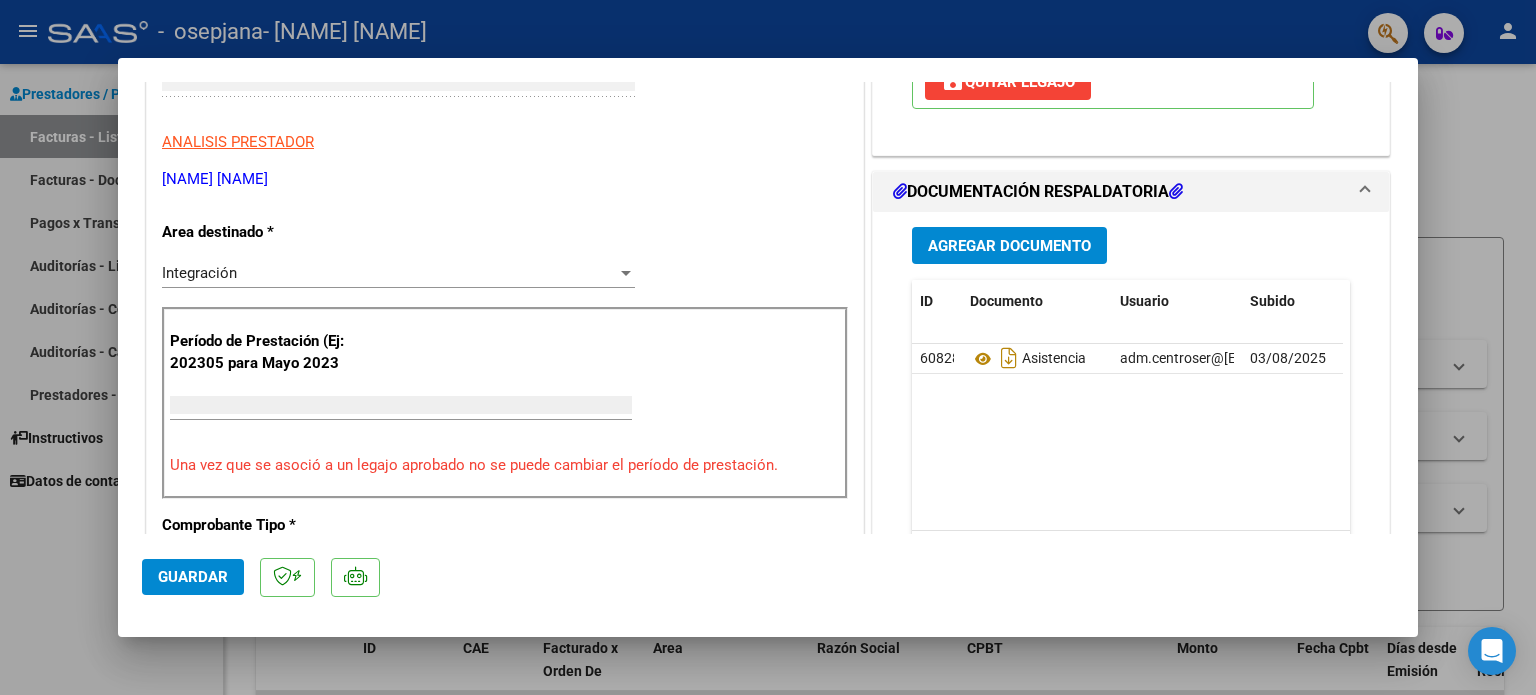 scroll, scrollTop: 0, scrollLeft: 0, axis: both 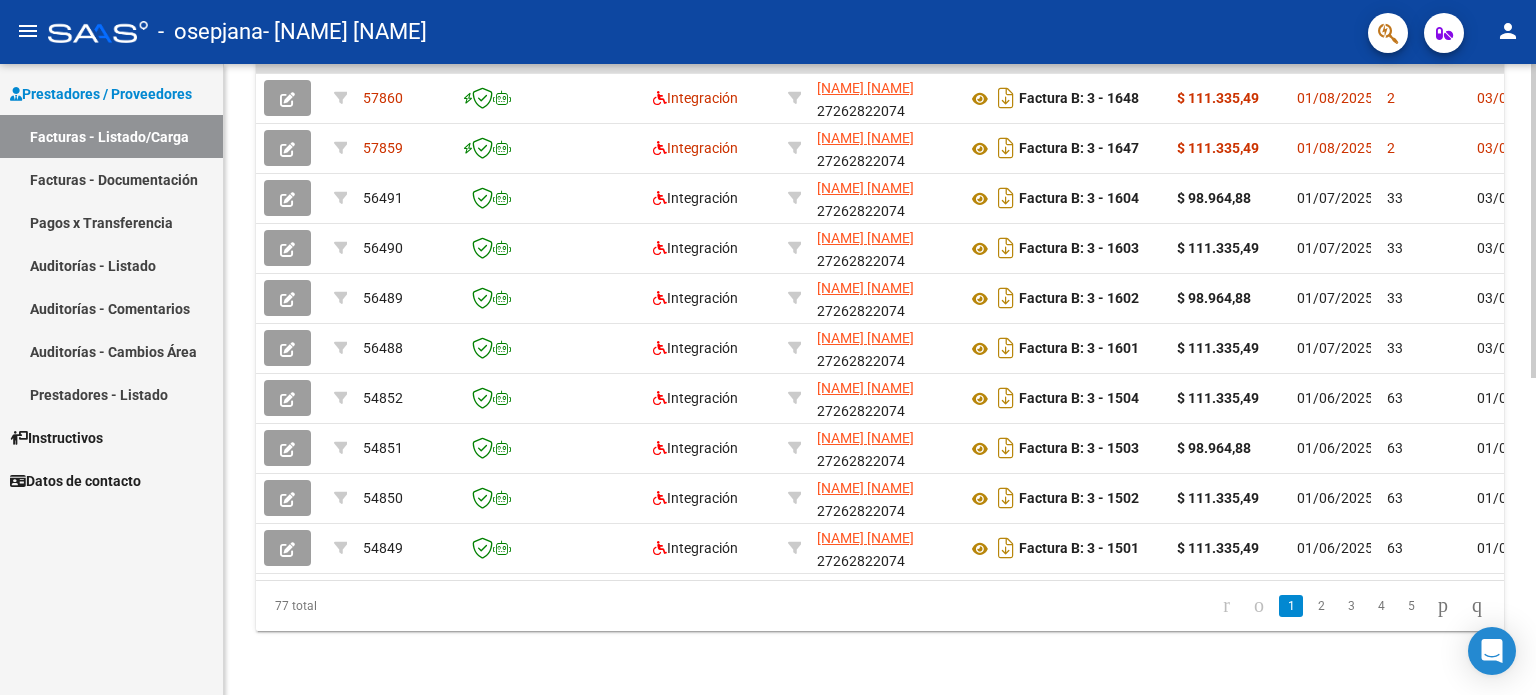 click 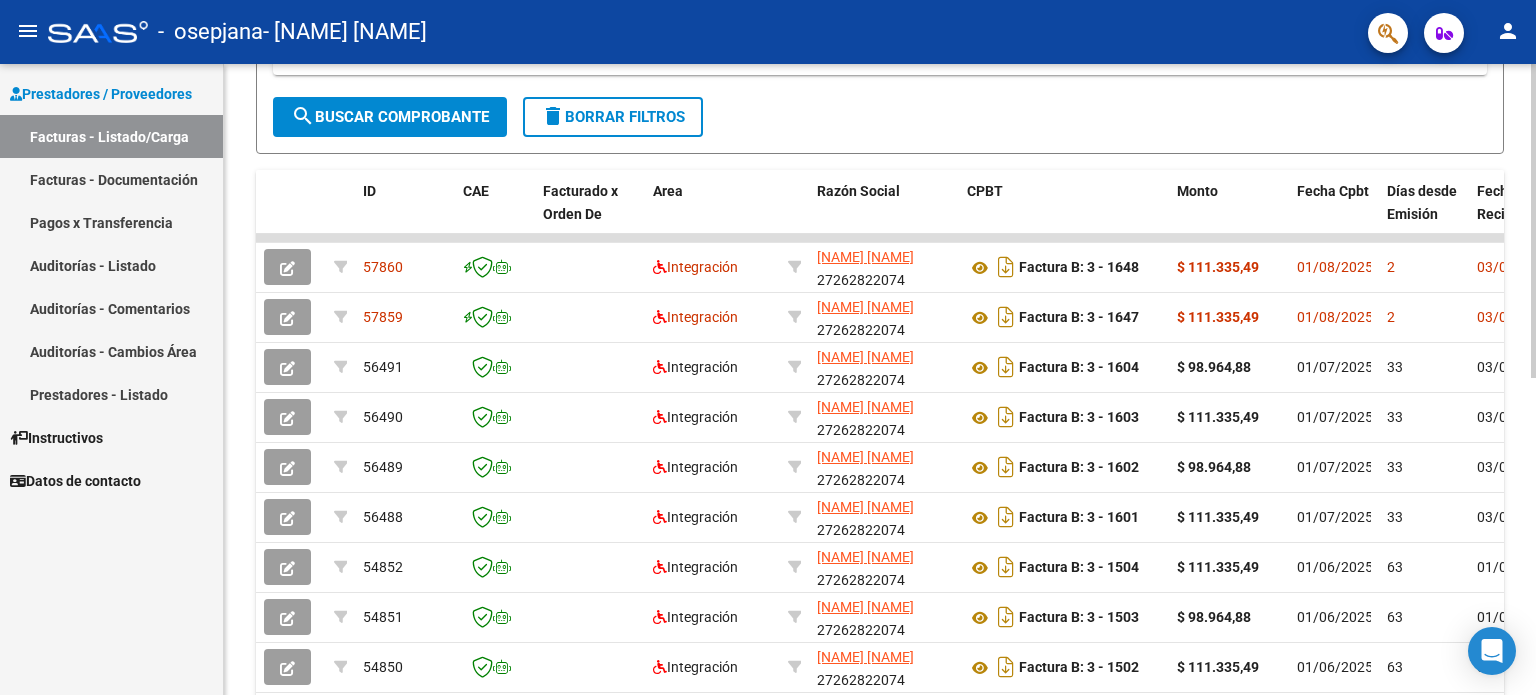 scroll, scrollTop: 451, scrollLeft: 0, axis: vertical 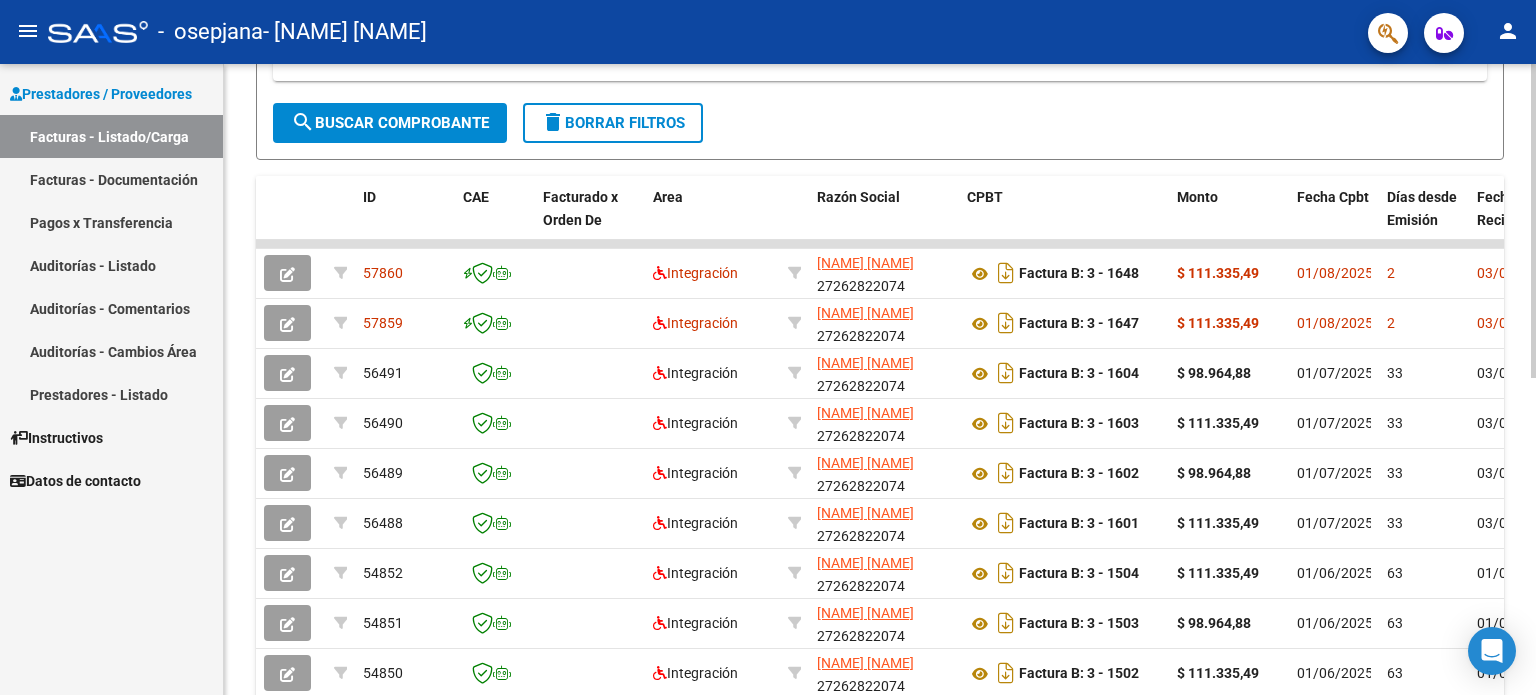 click 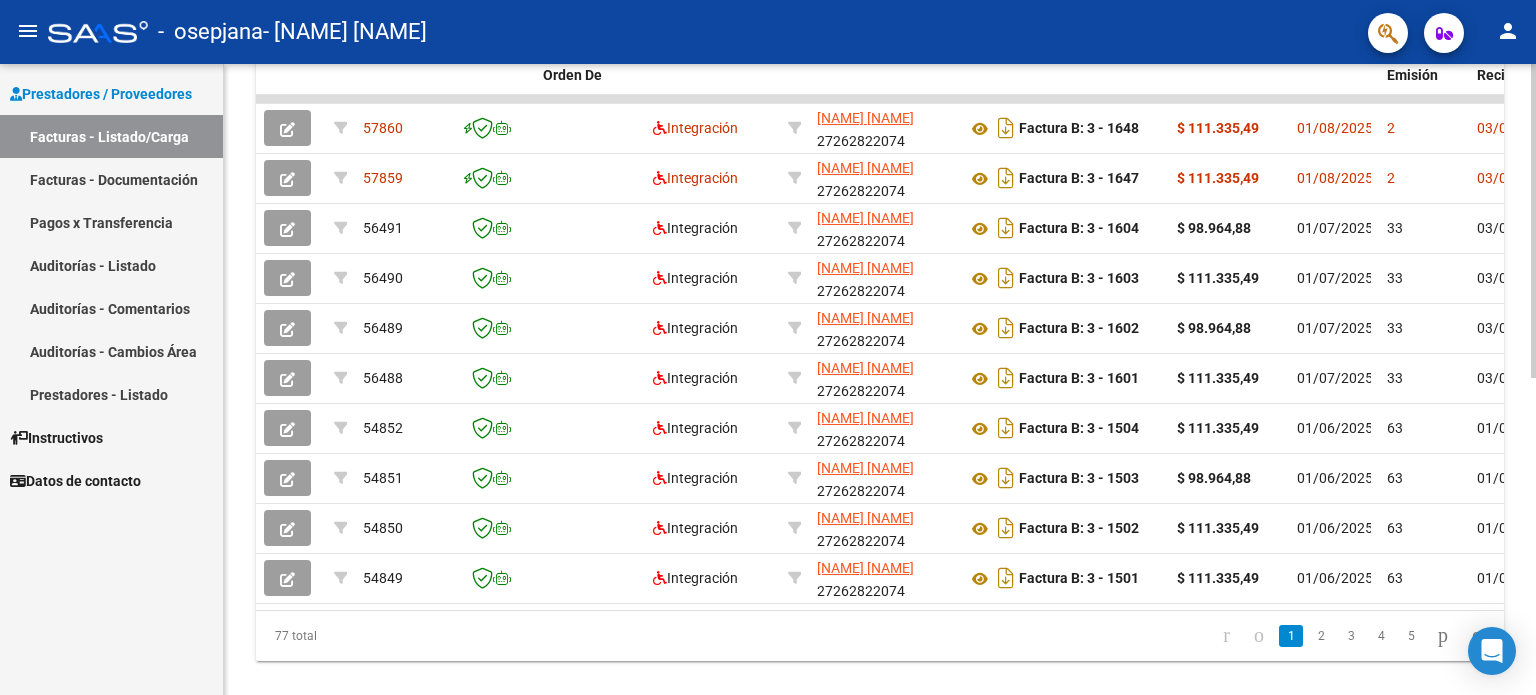 click 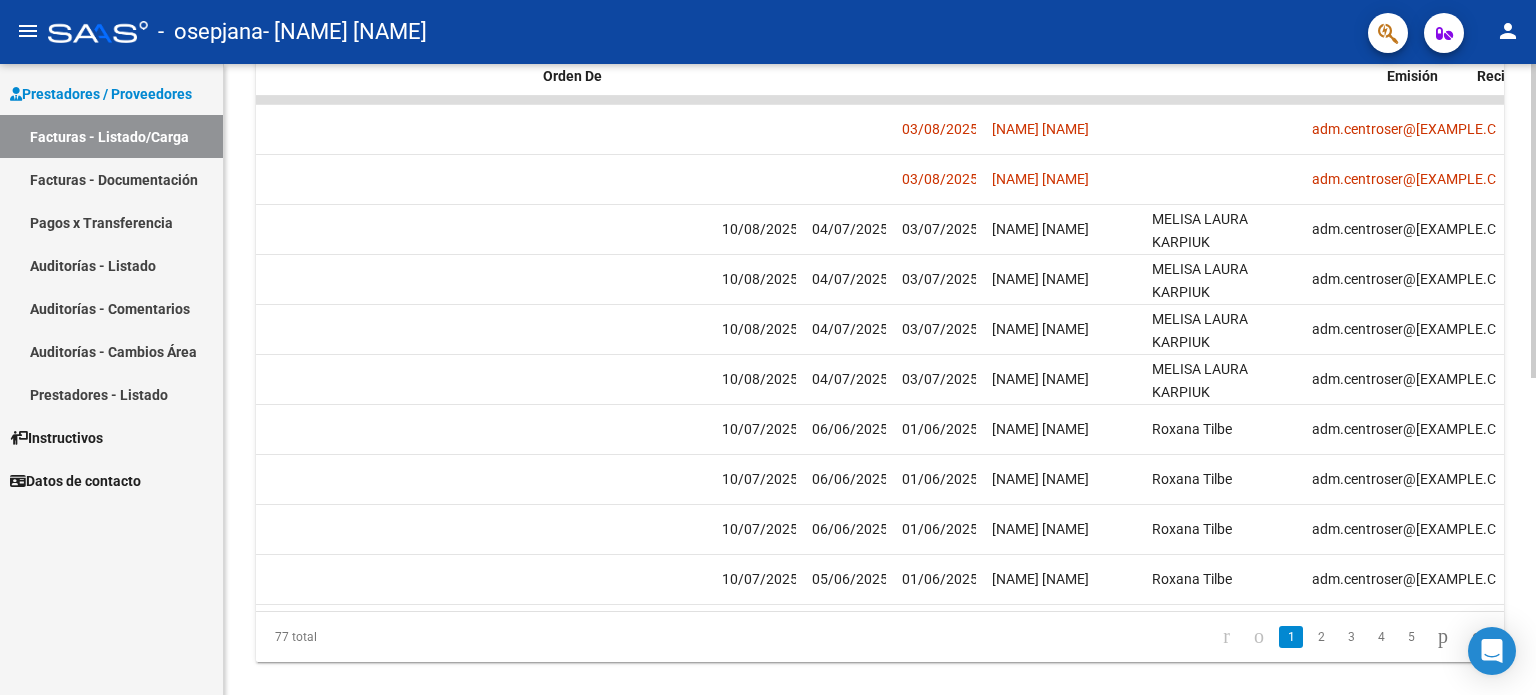 scroll, scrollTop: 0, scrollLeft: 0, axis: both 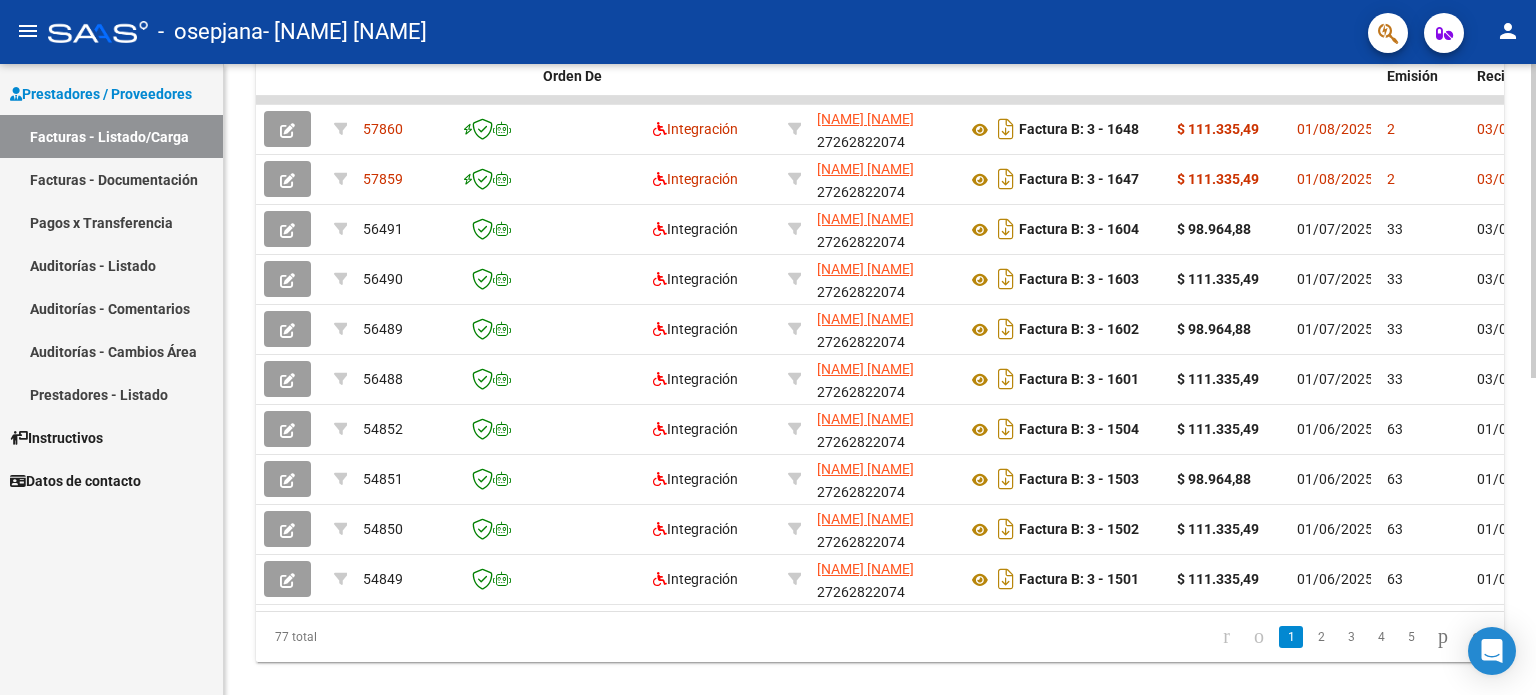 drag, startPoint x: 1516, startPoint y: 489, endPoint x: 1535, endPoint y: 489, distance: 19 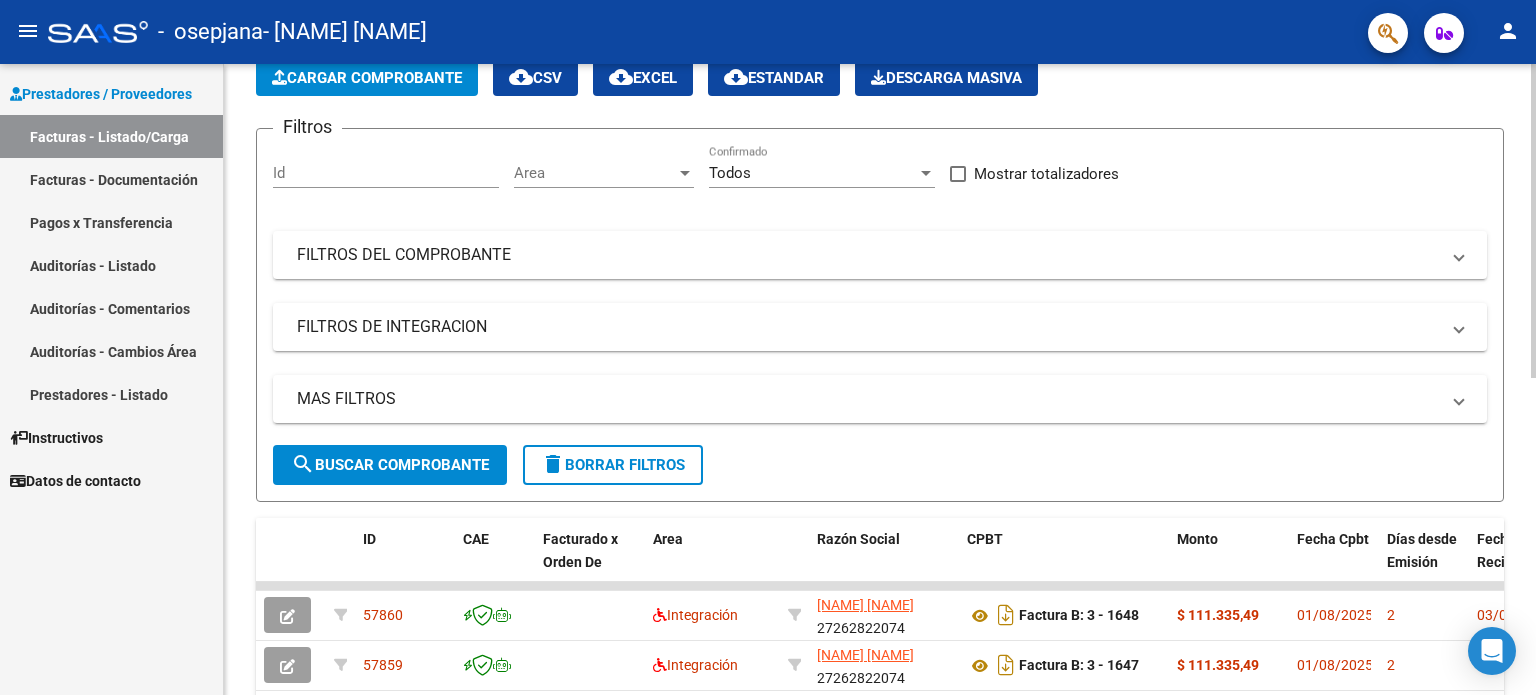 scroll, scrollTop: 32, scrollLeft: 0, axis: vertical 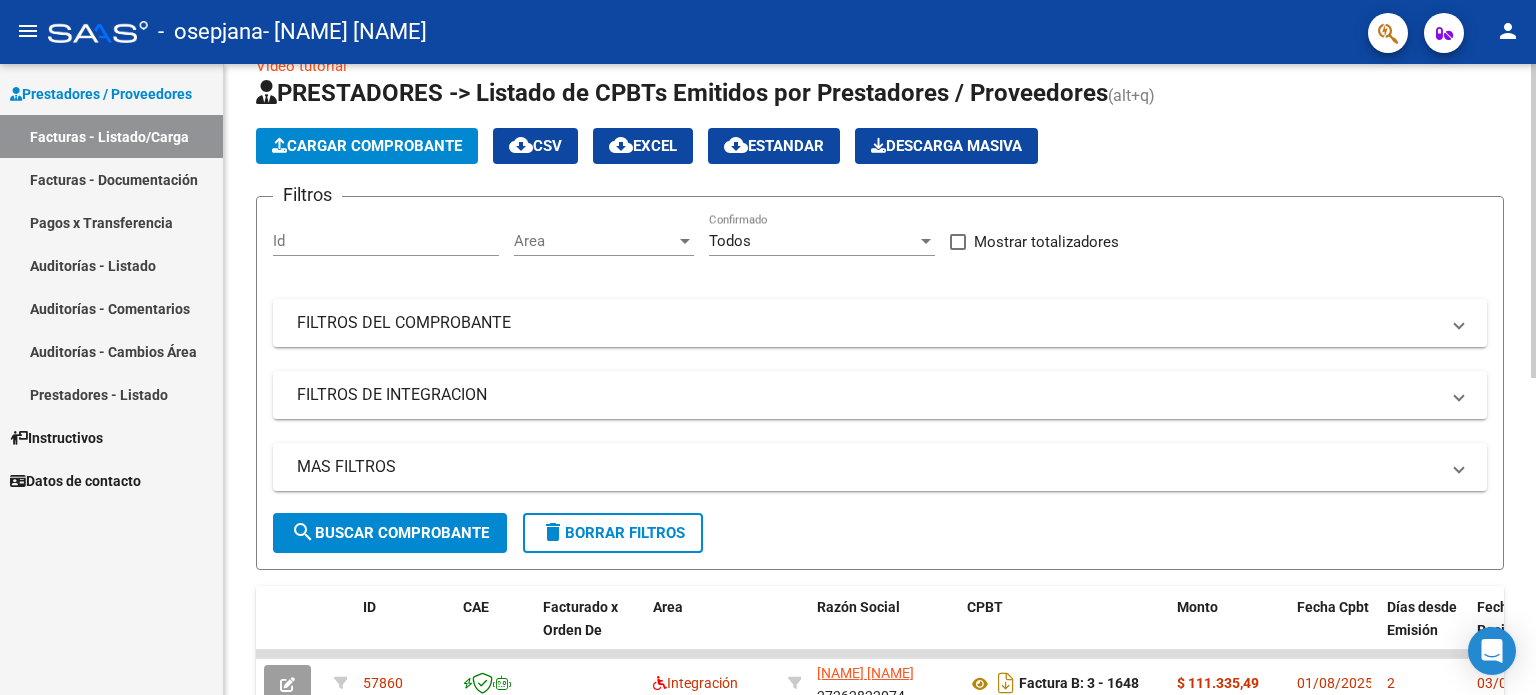 click on "Video tutorial   PRESTADORES -> Listado de CPBTs Emitidos por Prestadores / Proveedores (alt+q)   Cargar Comprobante
cloud_download  CSV  cloud_download  EXCEL  cloud_download  Estandar   Descarga Masiva
Filtros Id Area Area Todos Confirmado   Mostrar totalizadores   FILTROS DEL COMPROBANTE  Comprobante Tipo Comprobante Tipo Start date – End date Fec. Comprobante Desde / Hasta Días Emisión Desde(cant. días) Días Emisión Hasta(cant. días) CUIT / Razón Social Pto. Venta Nro. Comprobante Código SSS CAE Válido CAE Válido Todos Cargado Módulo Hosp. Todos Tiene facturacion Apócrifa Hospital Refes  FILTROS DE INTEGRACION  Período De Prestación Campos del Archivo de Rendición Devuelto x SSS (dr_envio) Todos Rendido x SSS (dr_envio) Tipo de Registro Tipo de Registro Período Presentación Período Presentación Campos del Legajo Asociado (preaprobación) Afiliado Legajo (cuil/nombre) Todos Solo facturas preaprobadas  MAS FILTROS  Todos Con Doc. Respaldatoria Todos Con Trazabilidad Todos – – 2" 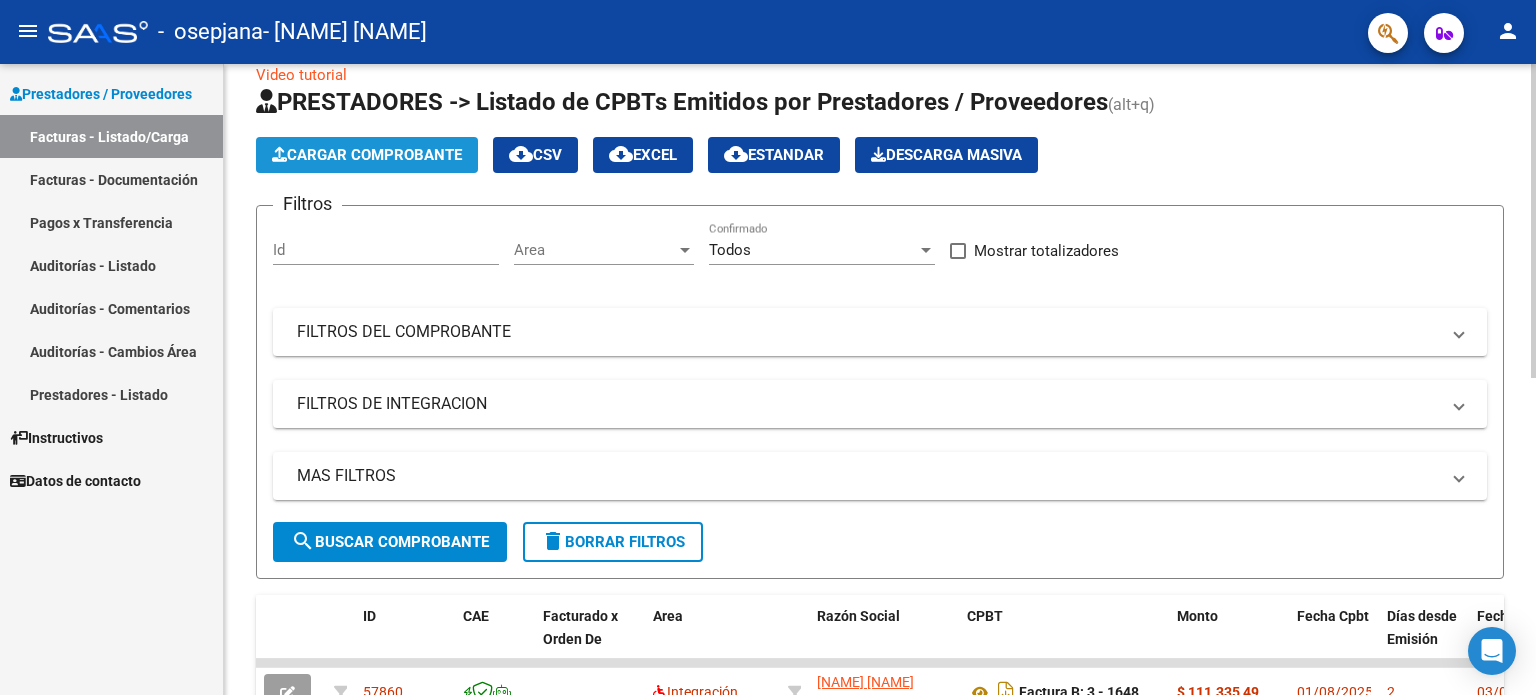 click on "Cargar Comprobante" 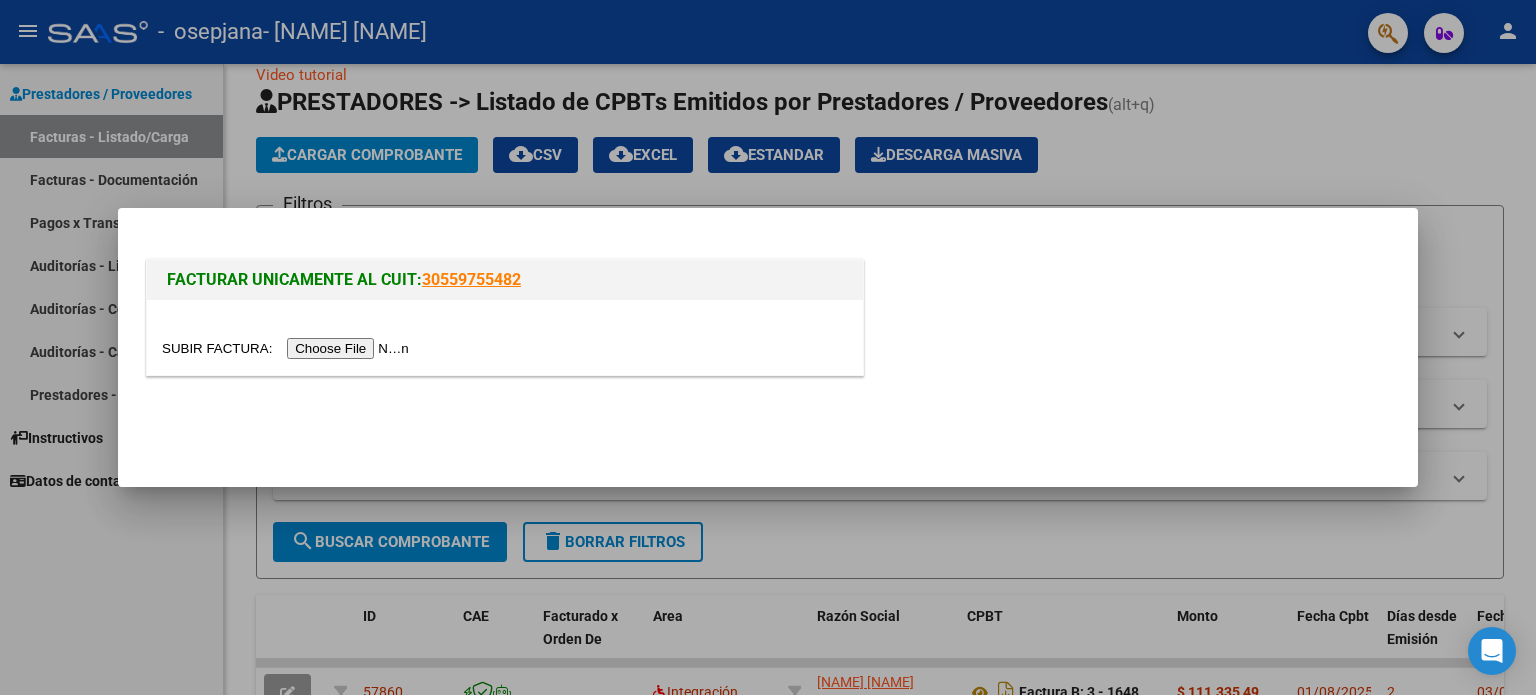 click at bounding box center [288, 348] 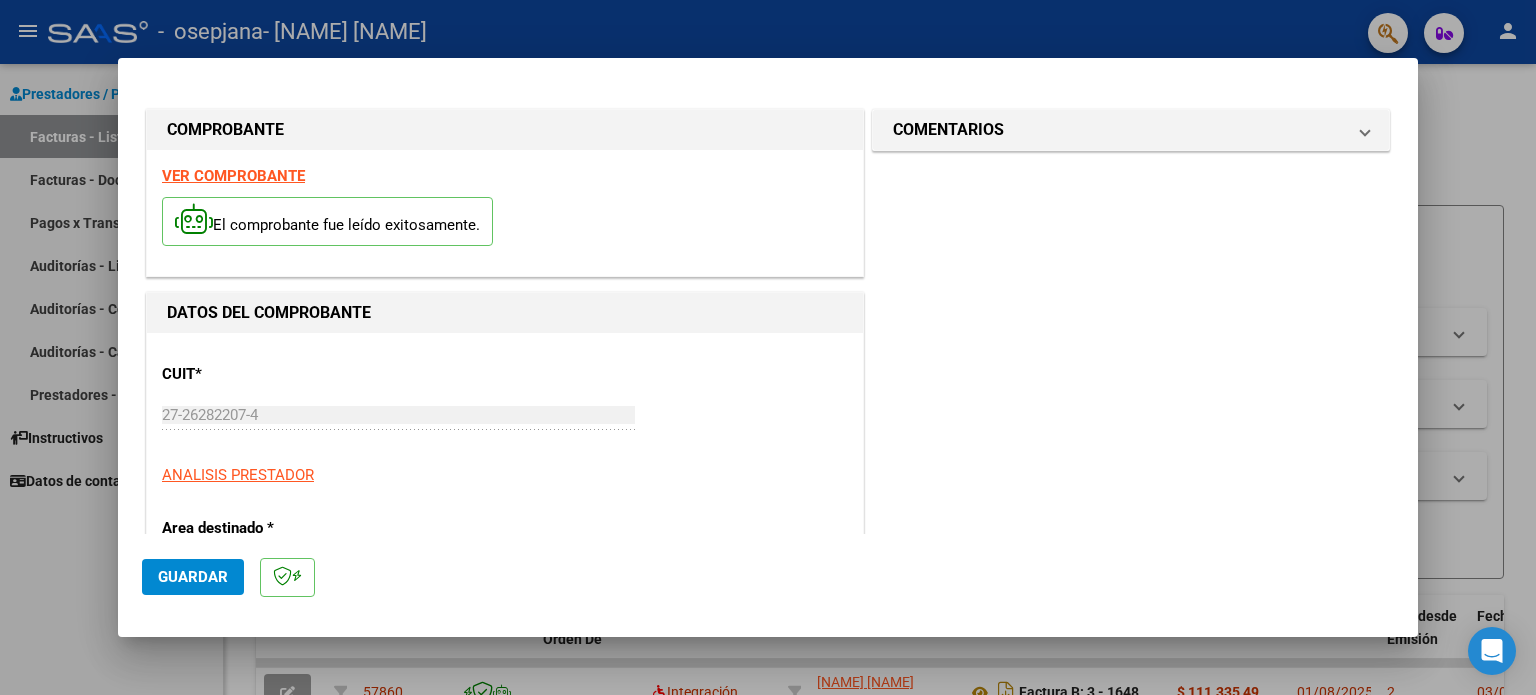scroll, scrollTop: 302, scrollLeft: 0, axis: vertical 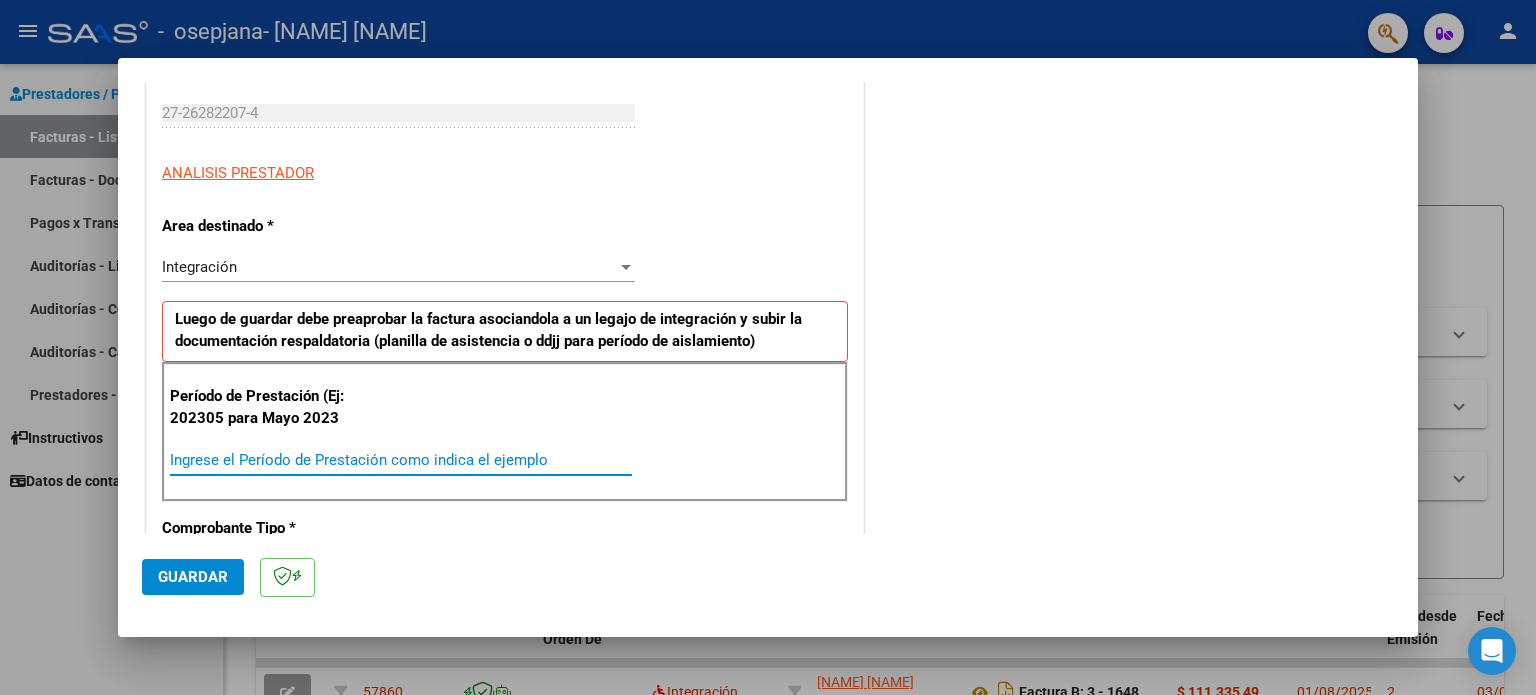 click on "Ingrese el Período de Prestación como indica el ejemplo" at bounding box center (401, 460) 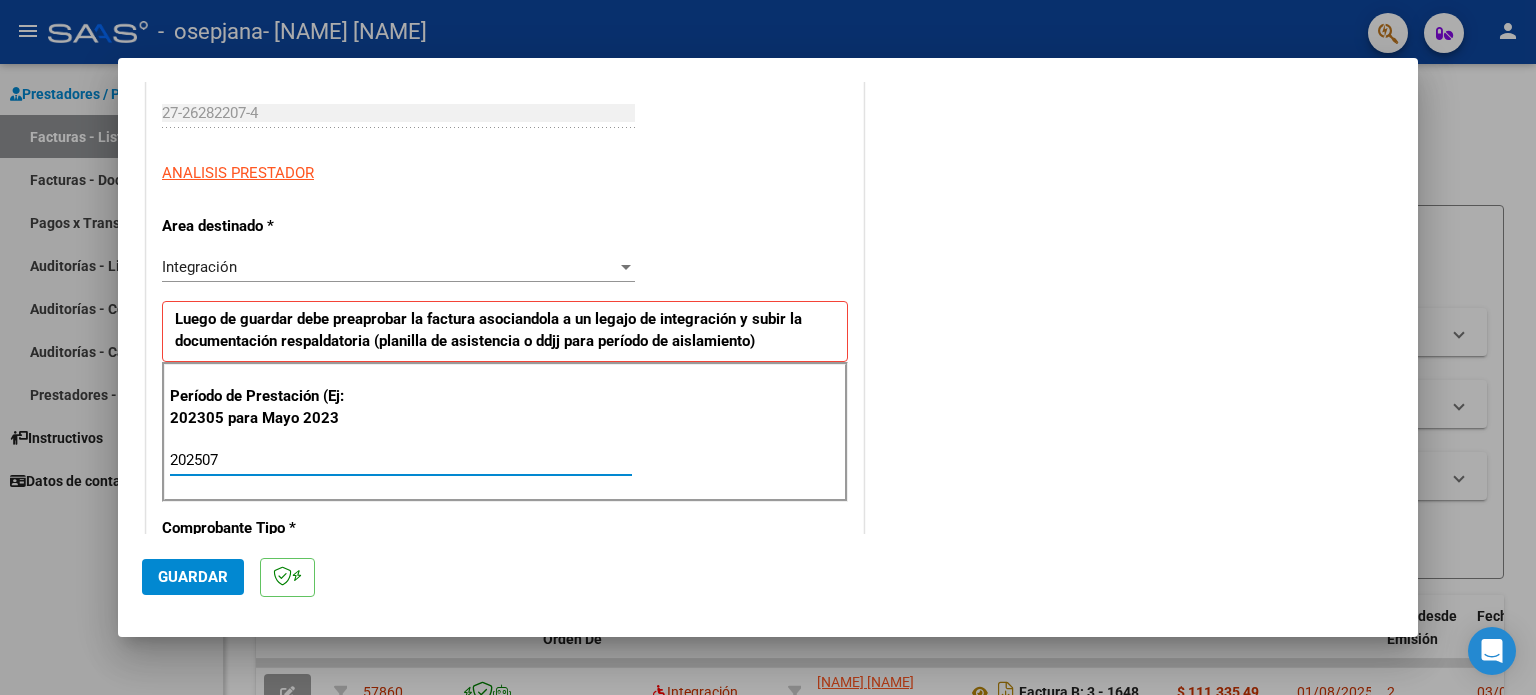 type on "202507" 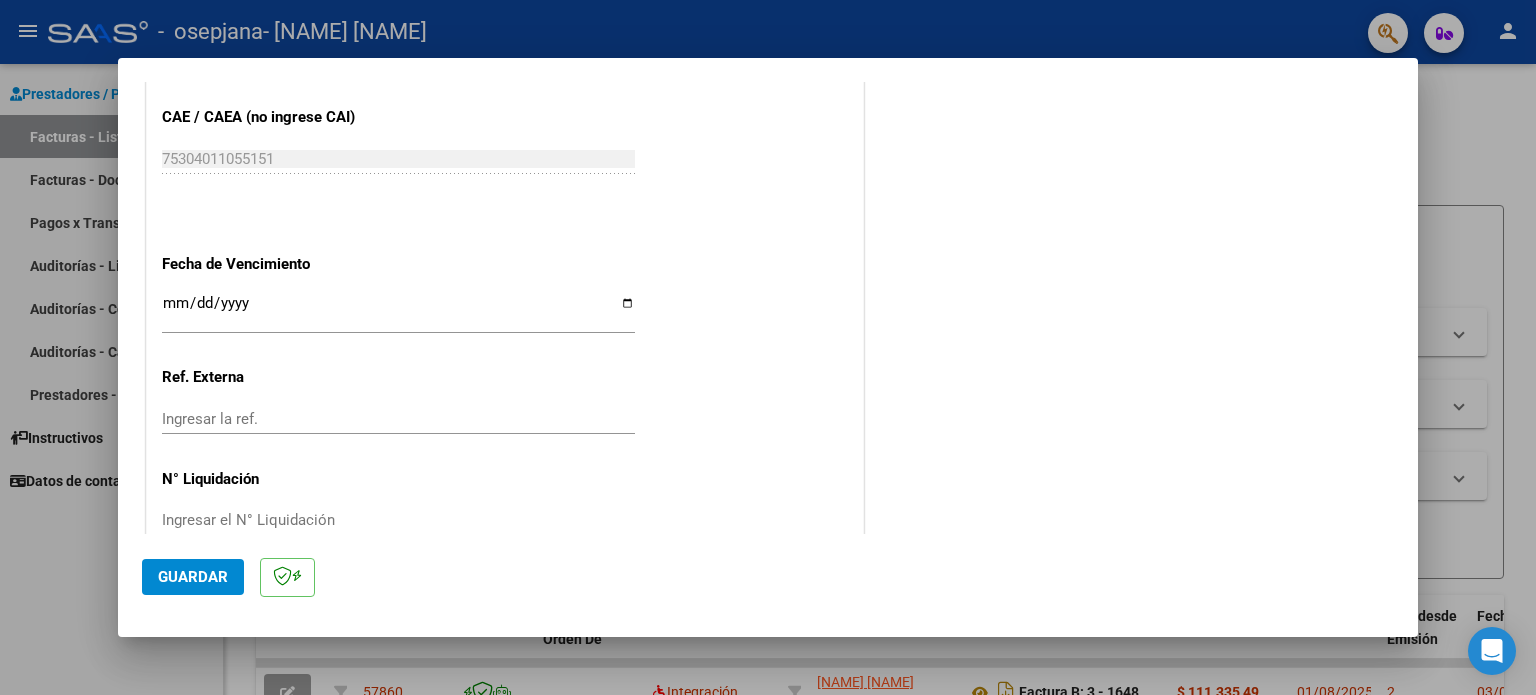 click on "Guardar" 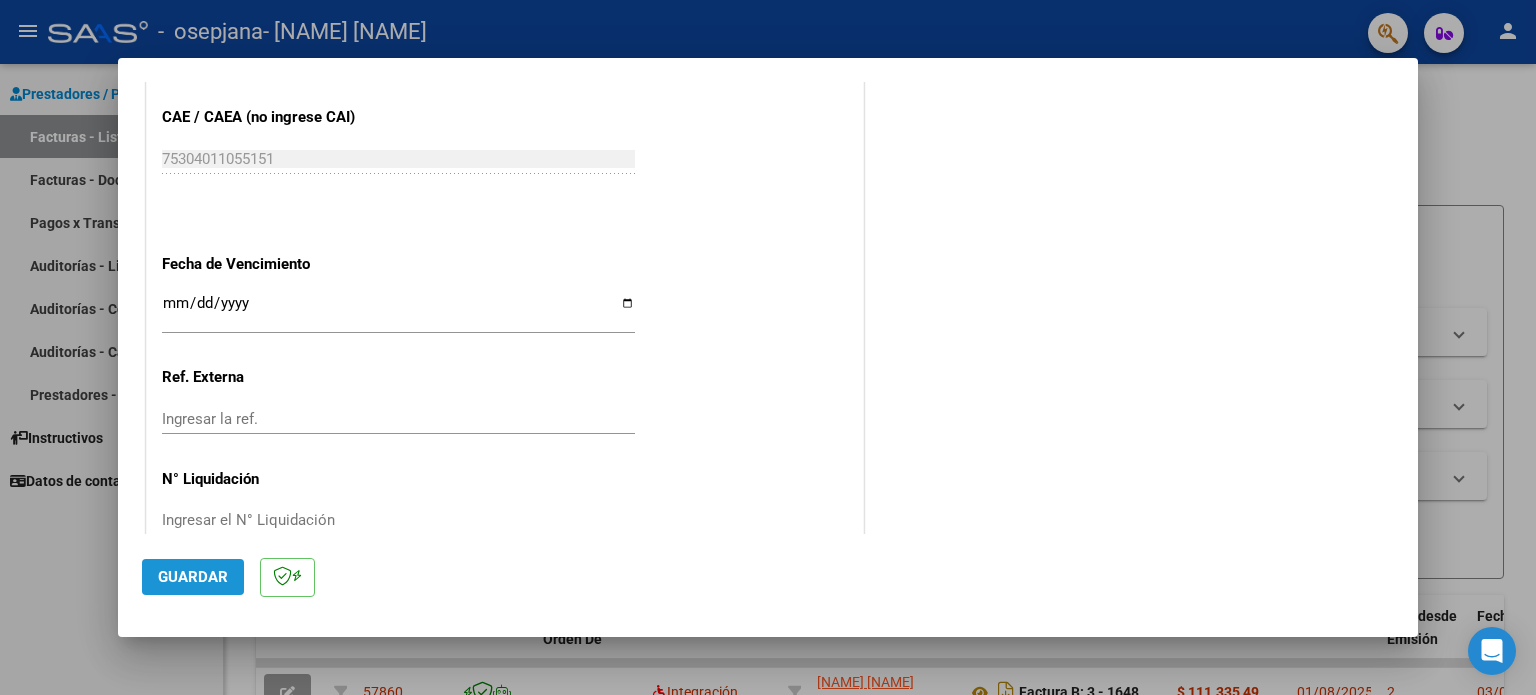 click on "Guardar" 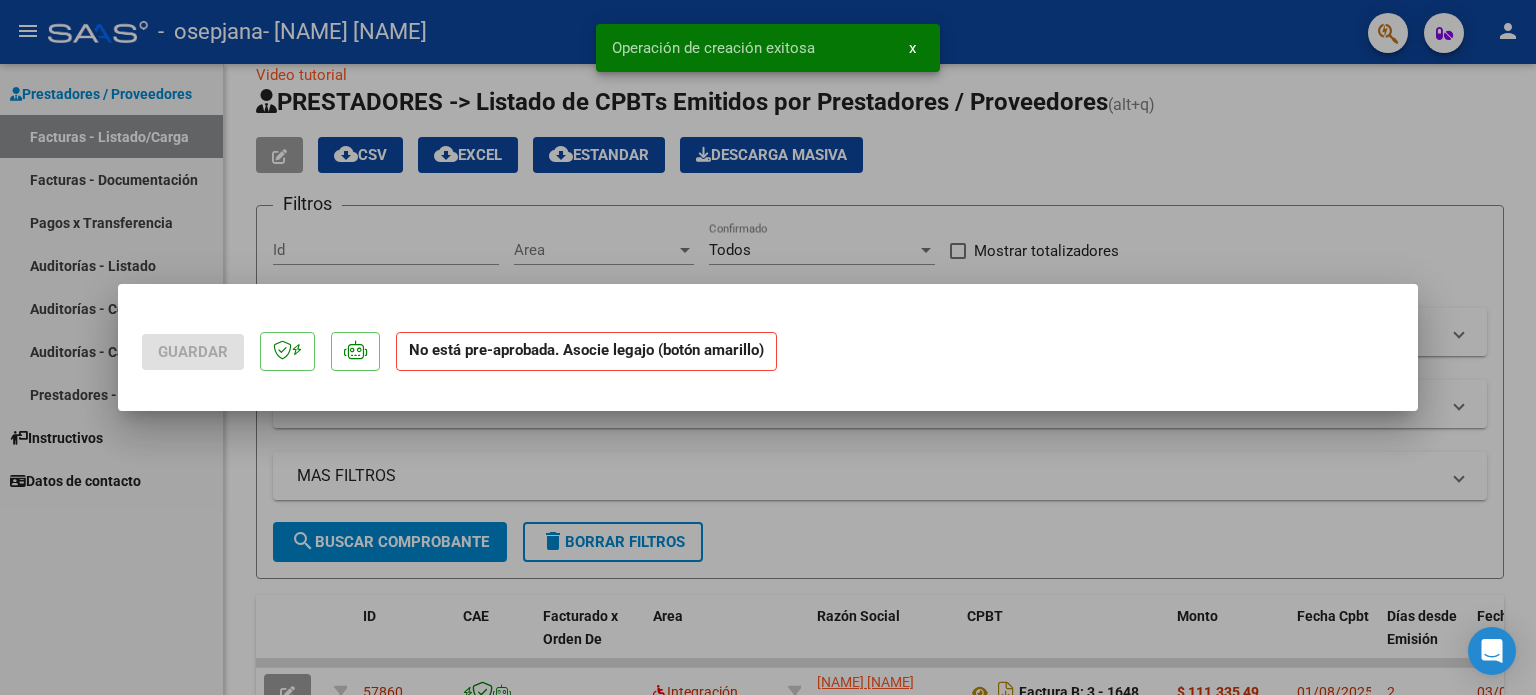 scroll, scrollTop: 0, scrollLeft: 0, axis: both 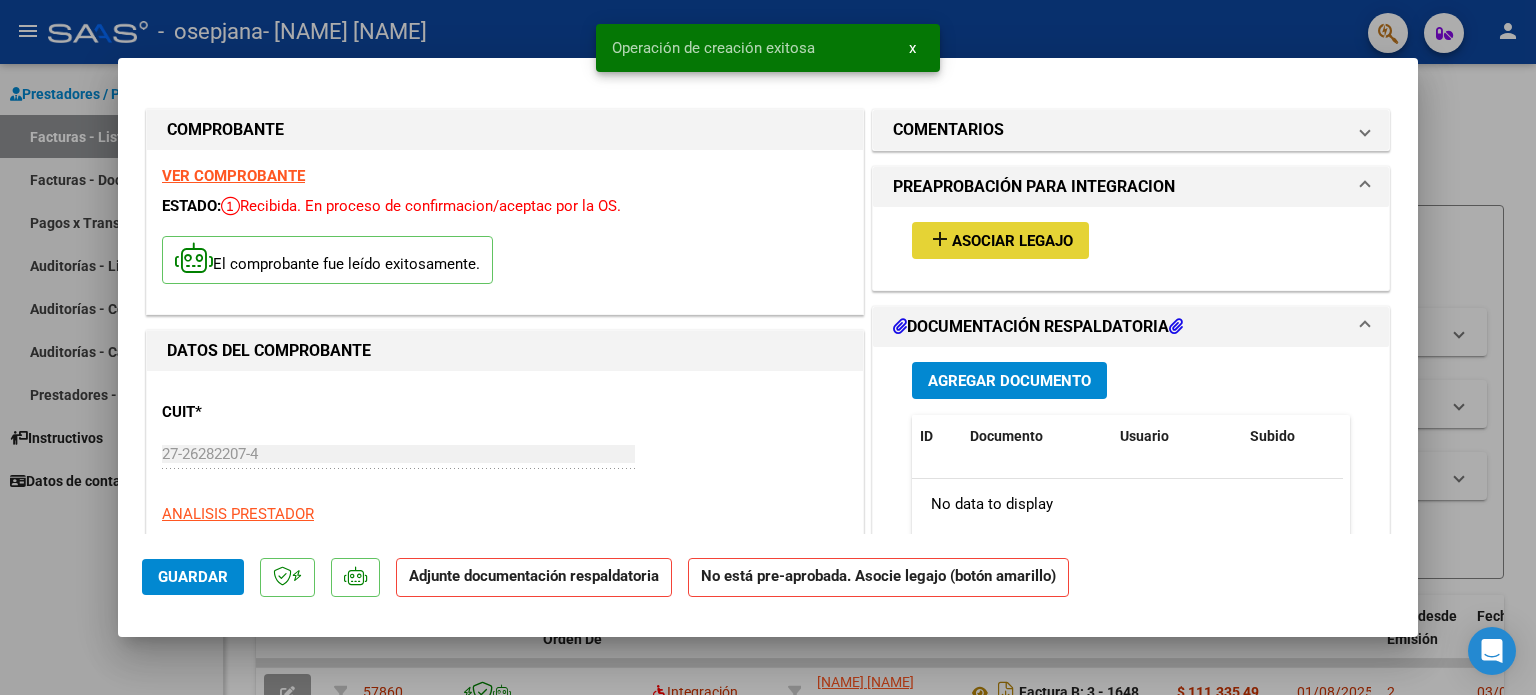 click on "Asociar Legajo" at bounding box center [1012, 241] 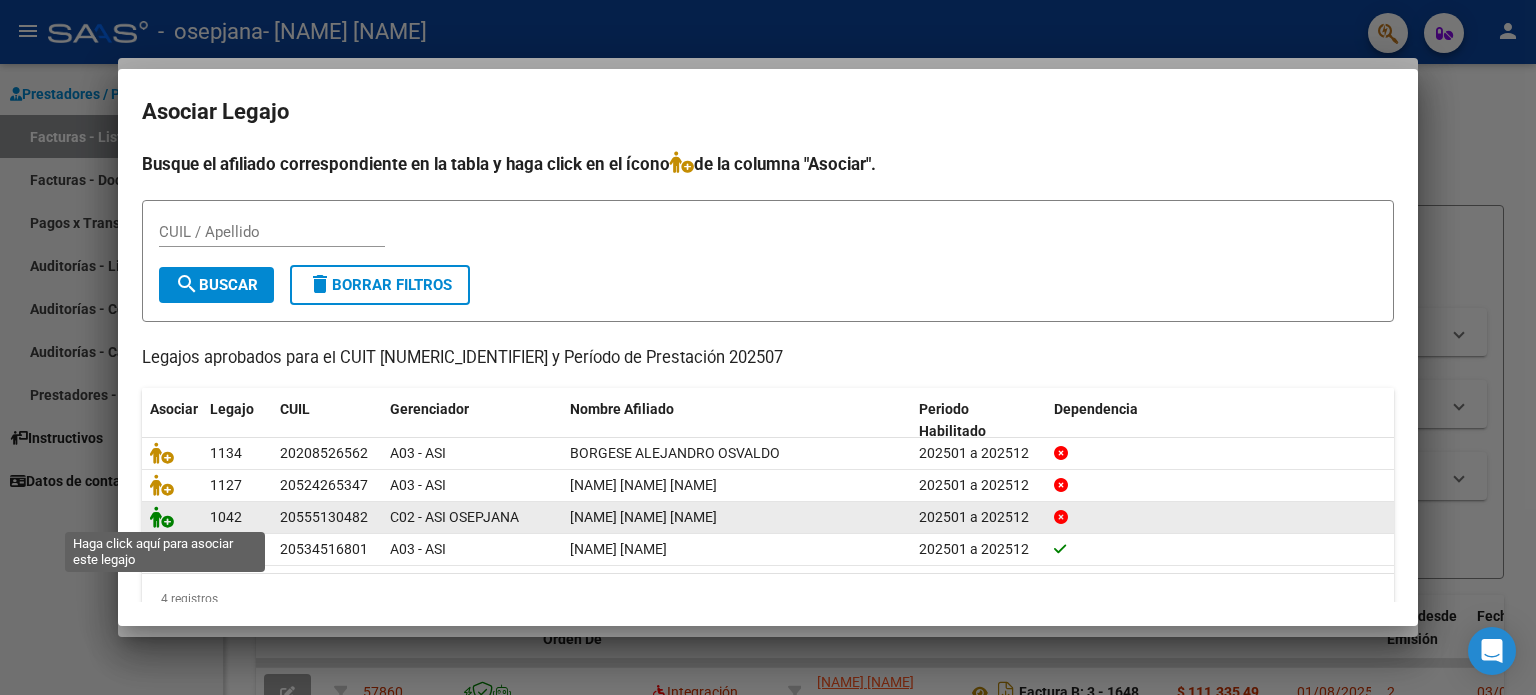 click 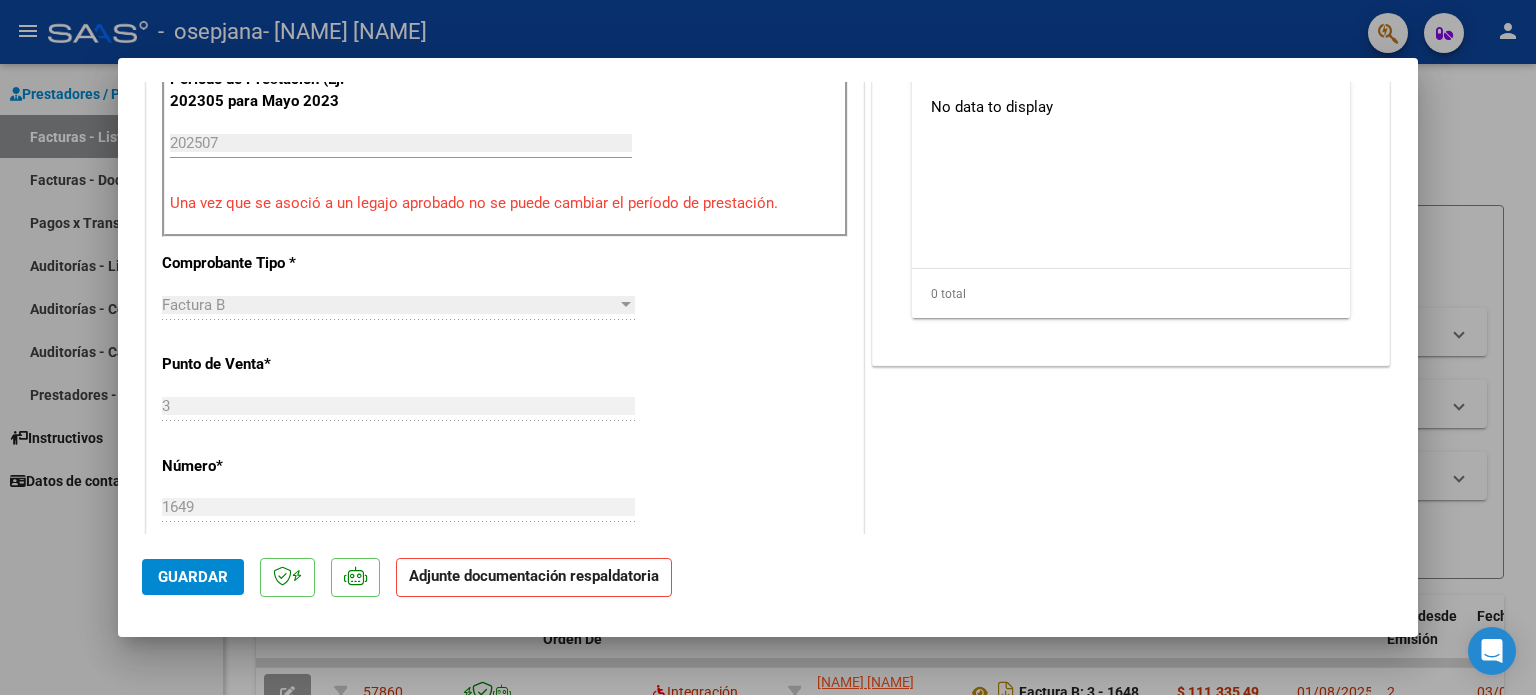 scroll, scrollTop: 400, scrollLeft: 0, axis: vertical 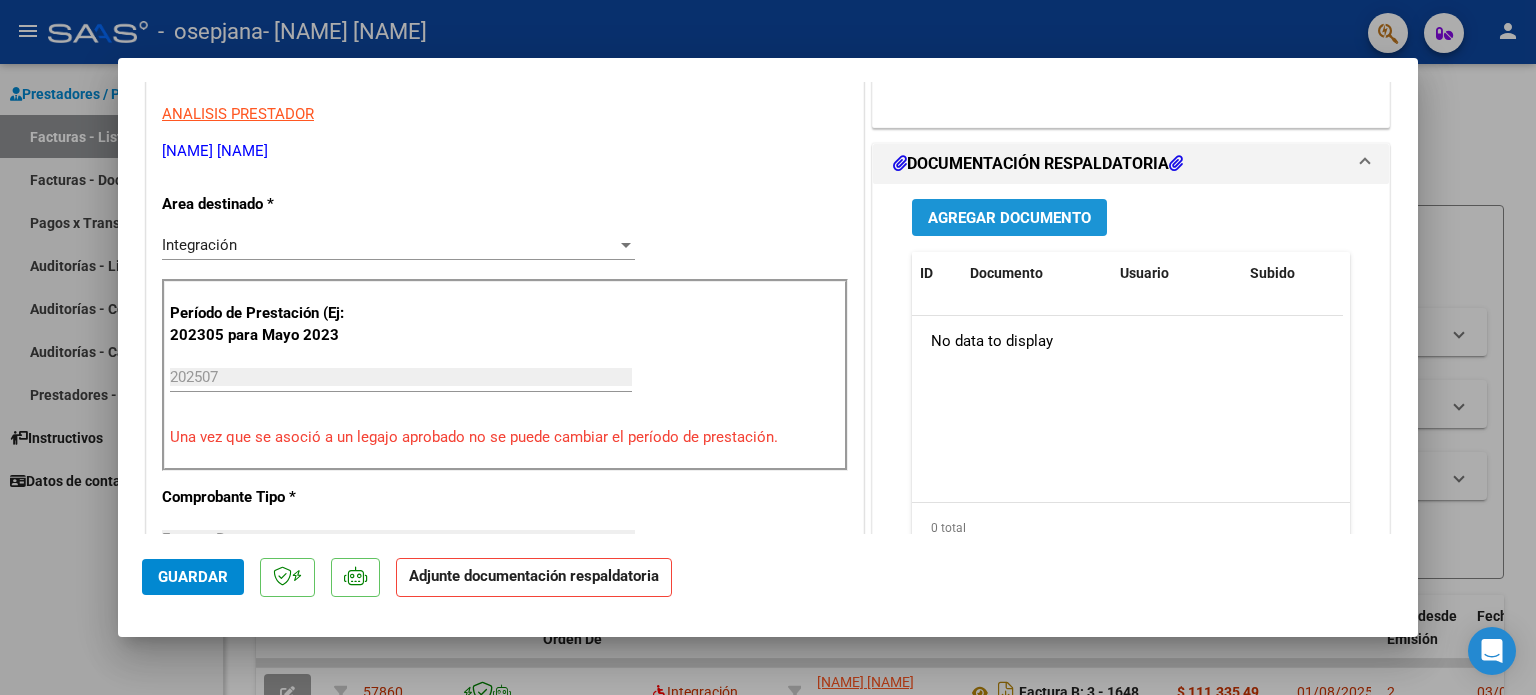 click on "Agregar Documento" at bounding box center (1009, 218) 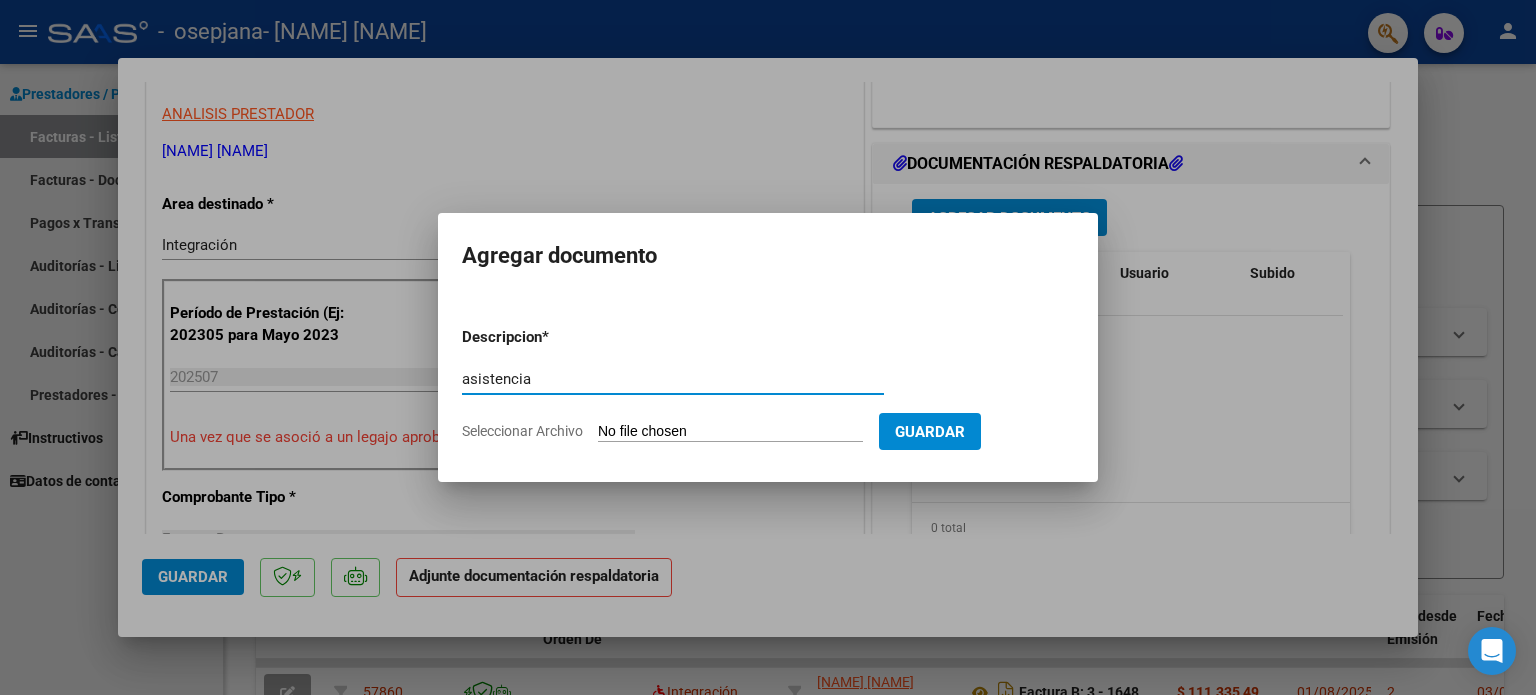 type on "asistencia" 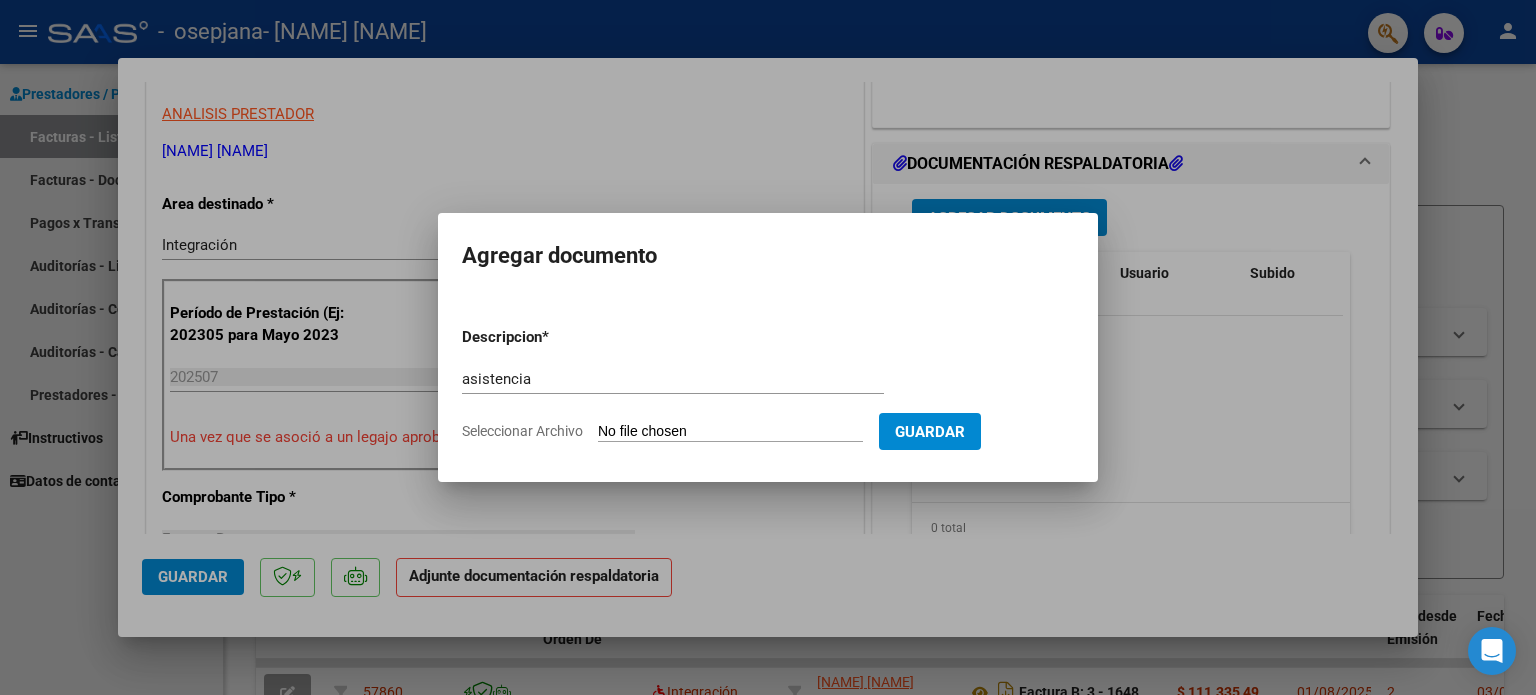 type on "C:\fakepath\SANTINO GRECO PLANILLA - JULIO 2025.pdf" 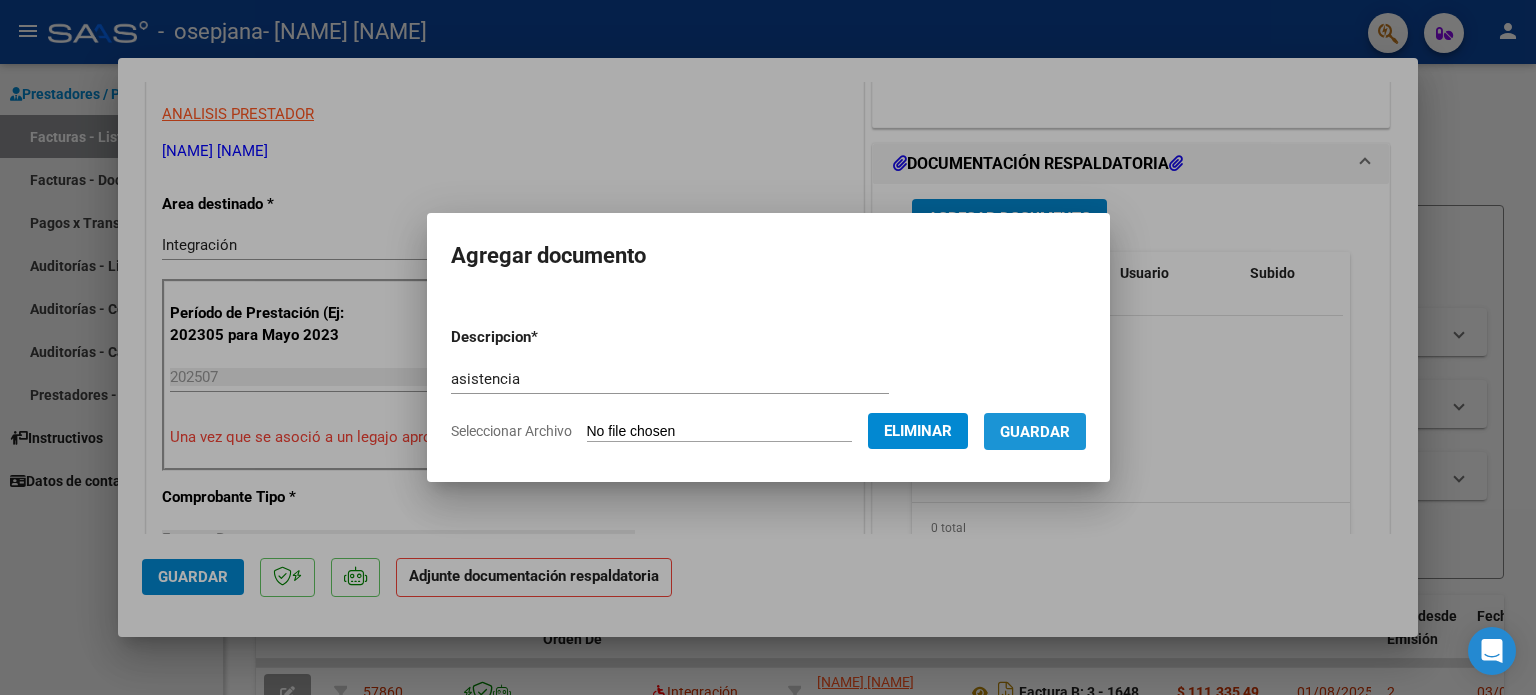click on "Guardar" at bounding box center (1035, 431) 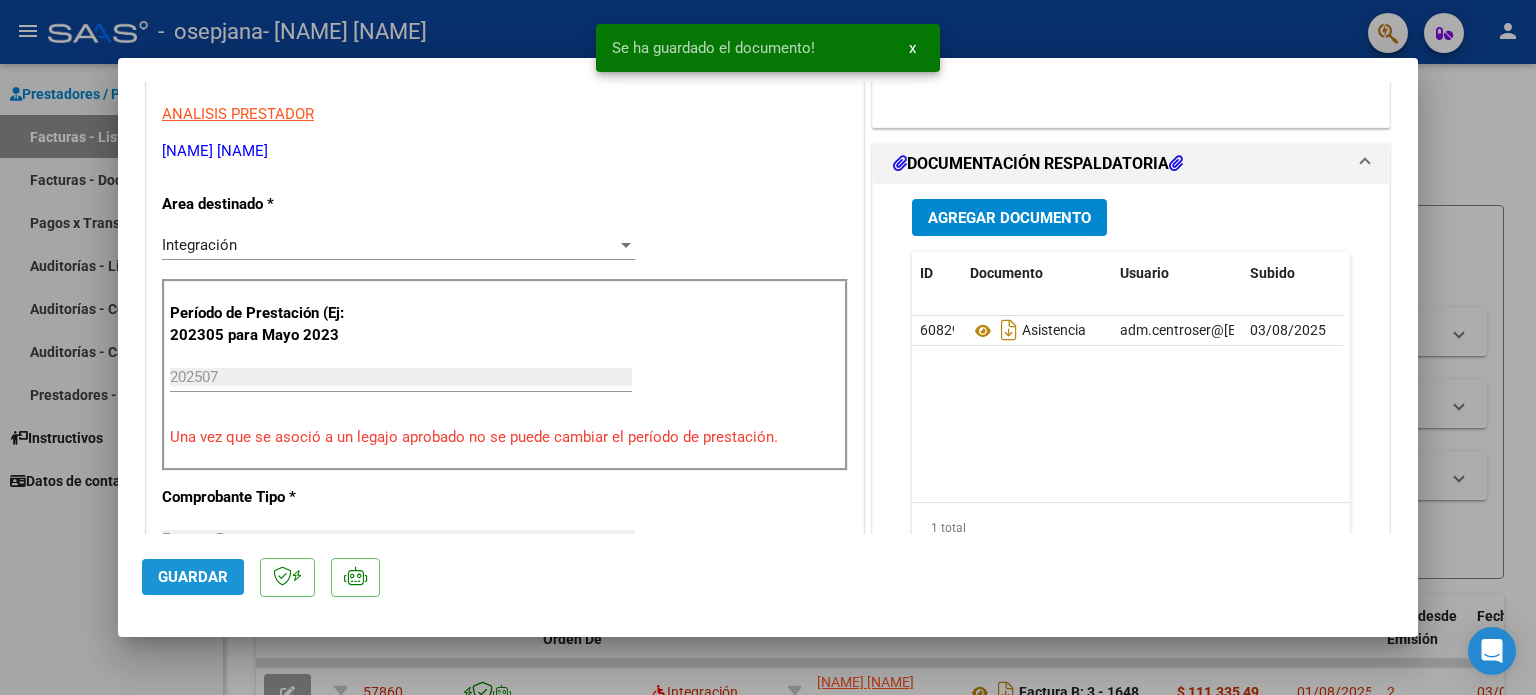 click on "Guardar" 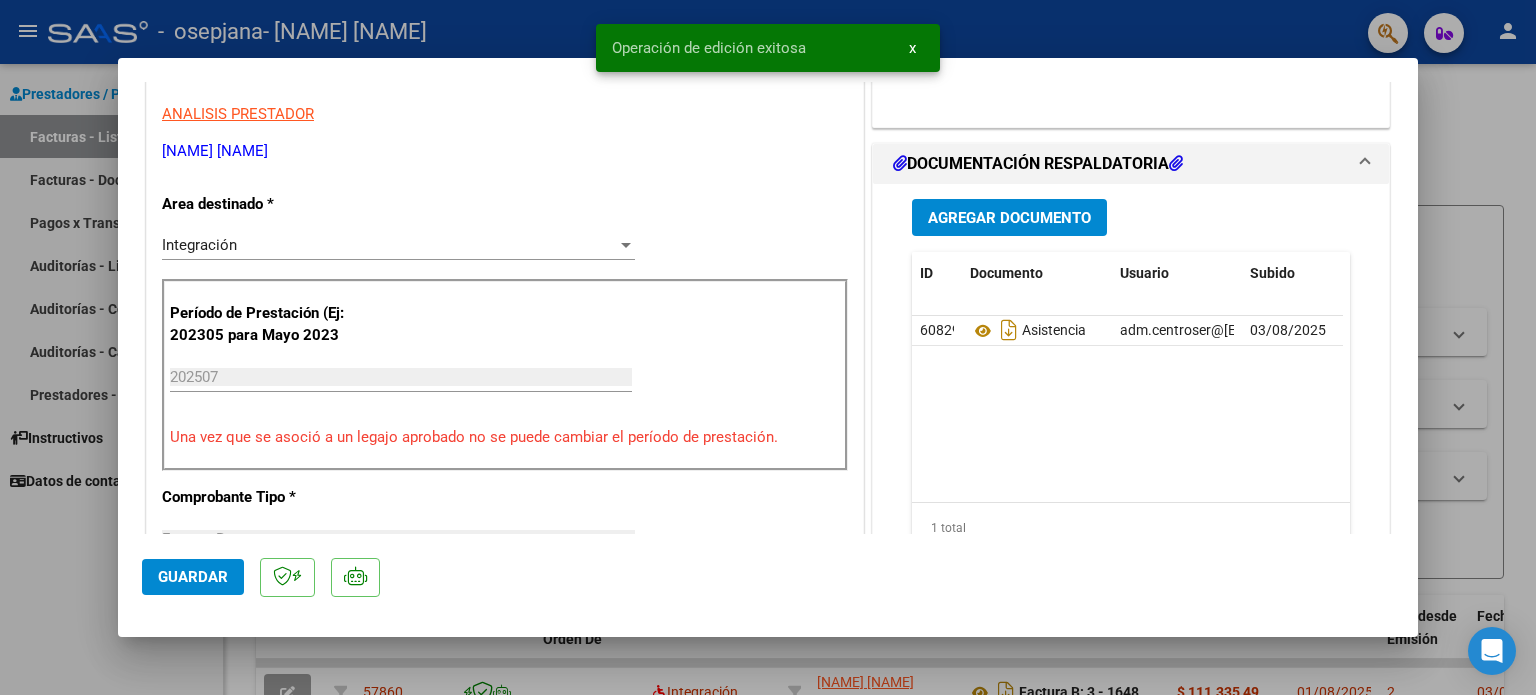 click at bounding box center (768, 347) 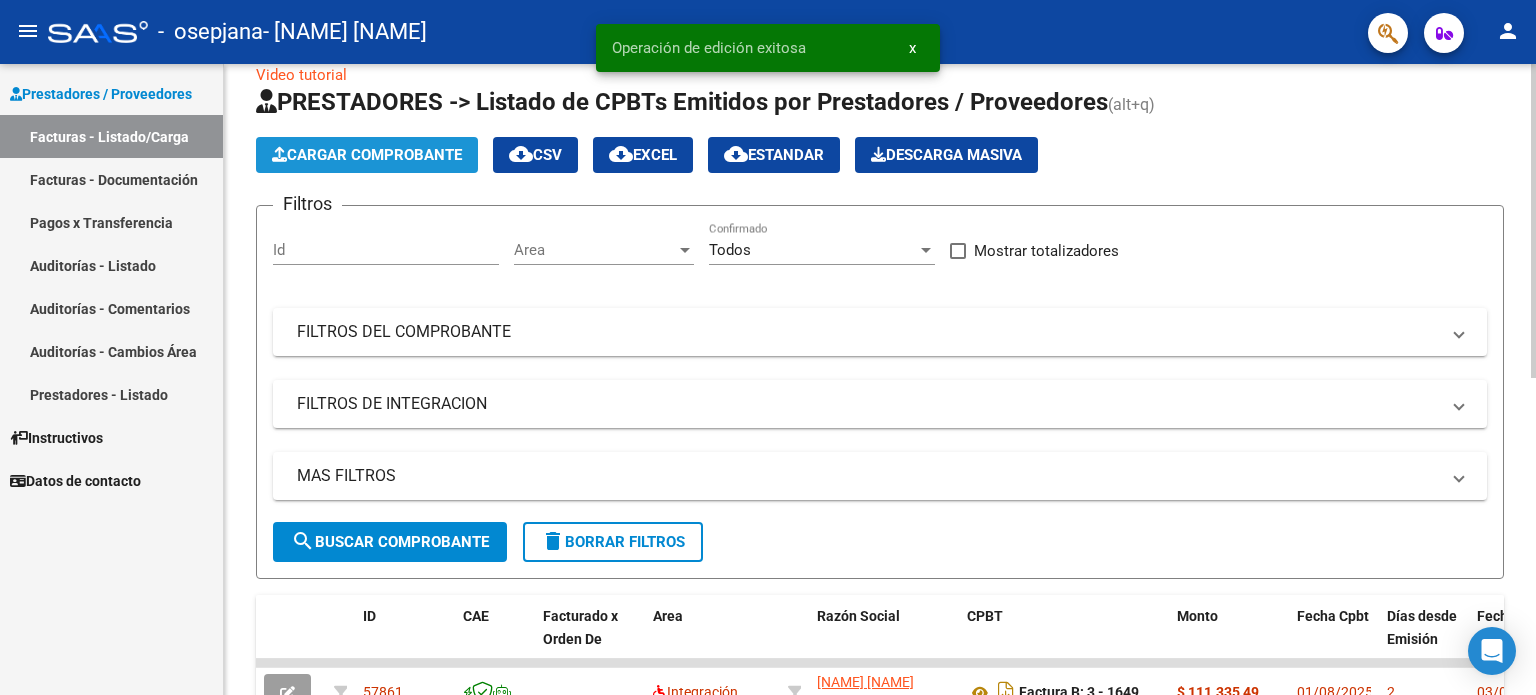 click on "Cargar Comprobante" 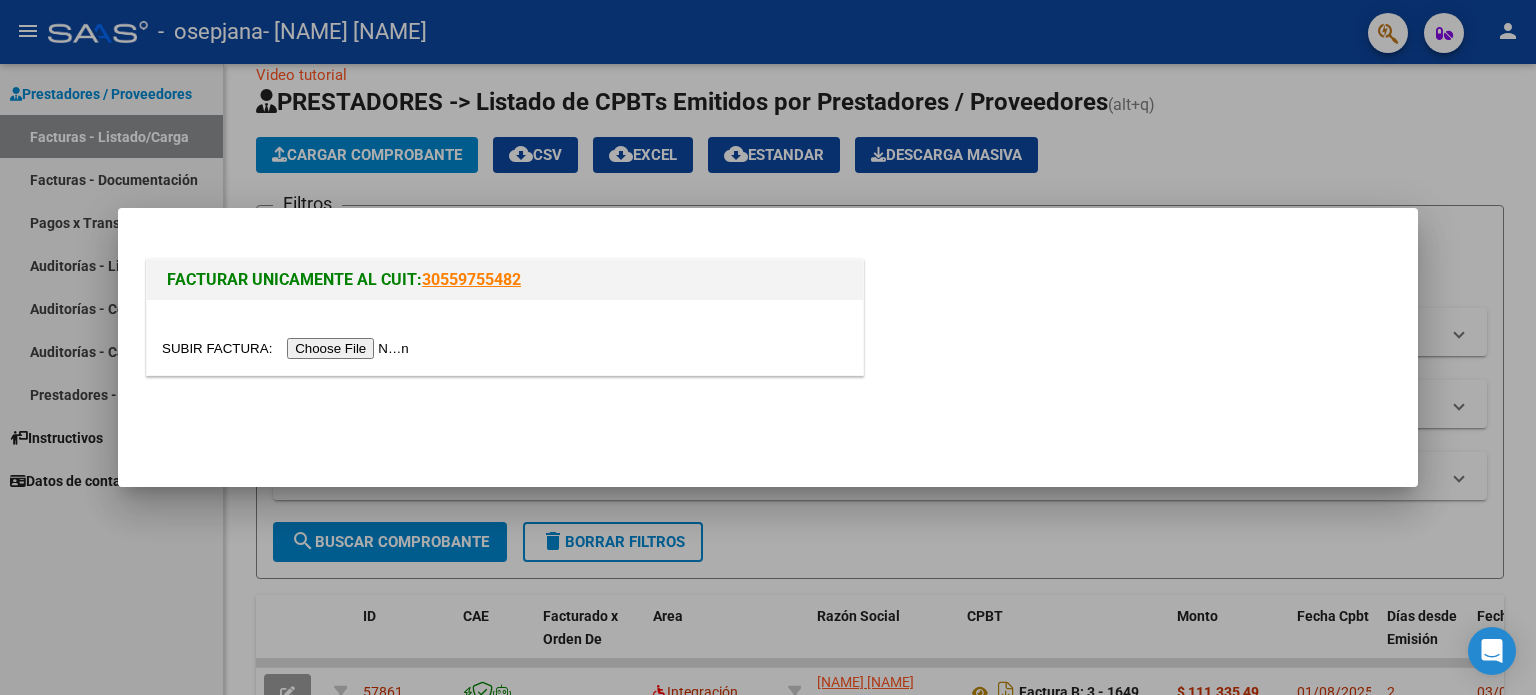 click at bounding box center [288, 348] 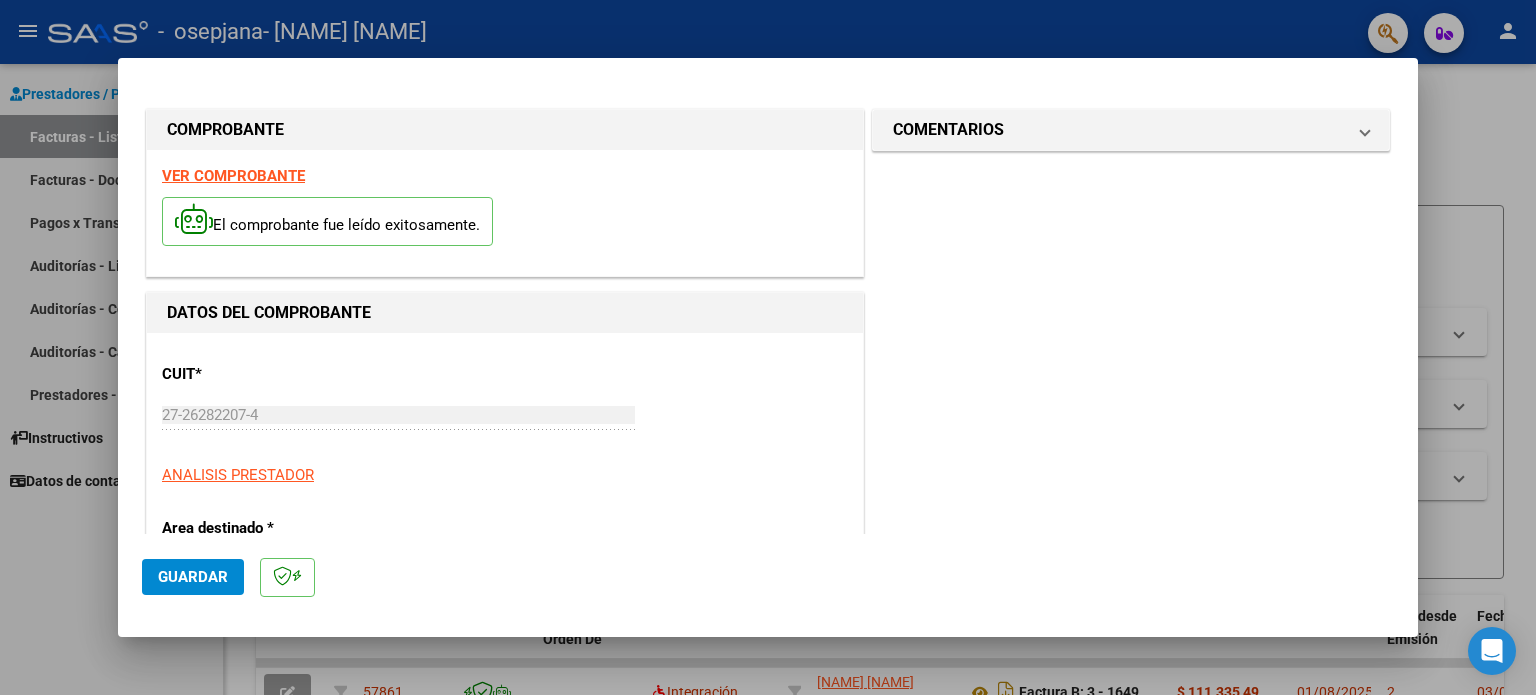 scroll, scrollTop: 163, scrollLeft: 0, axis: vertical 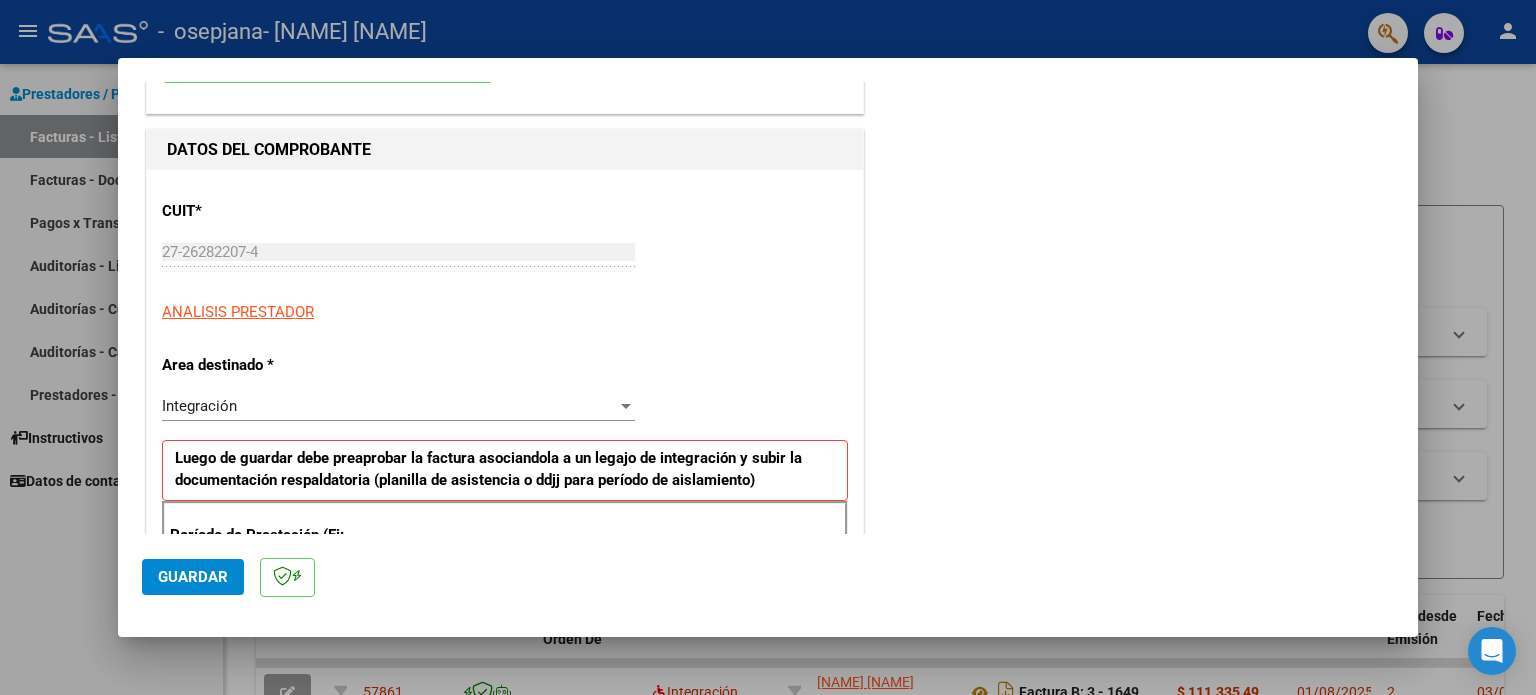 click on "Período de Prestación (Ej: 202305 para Mayo 2023    Ingrese el Período de Prestación como indica el ejemplo" at bounding box center [505, 571] 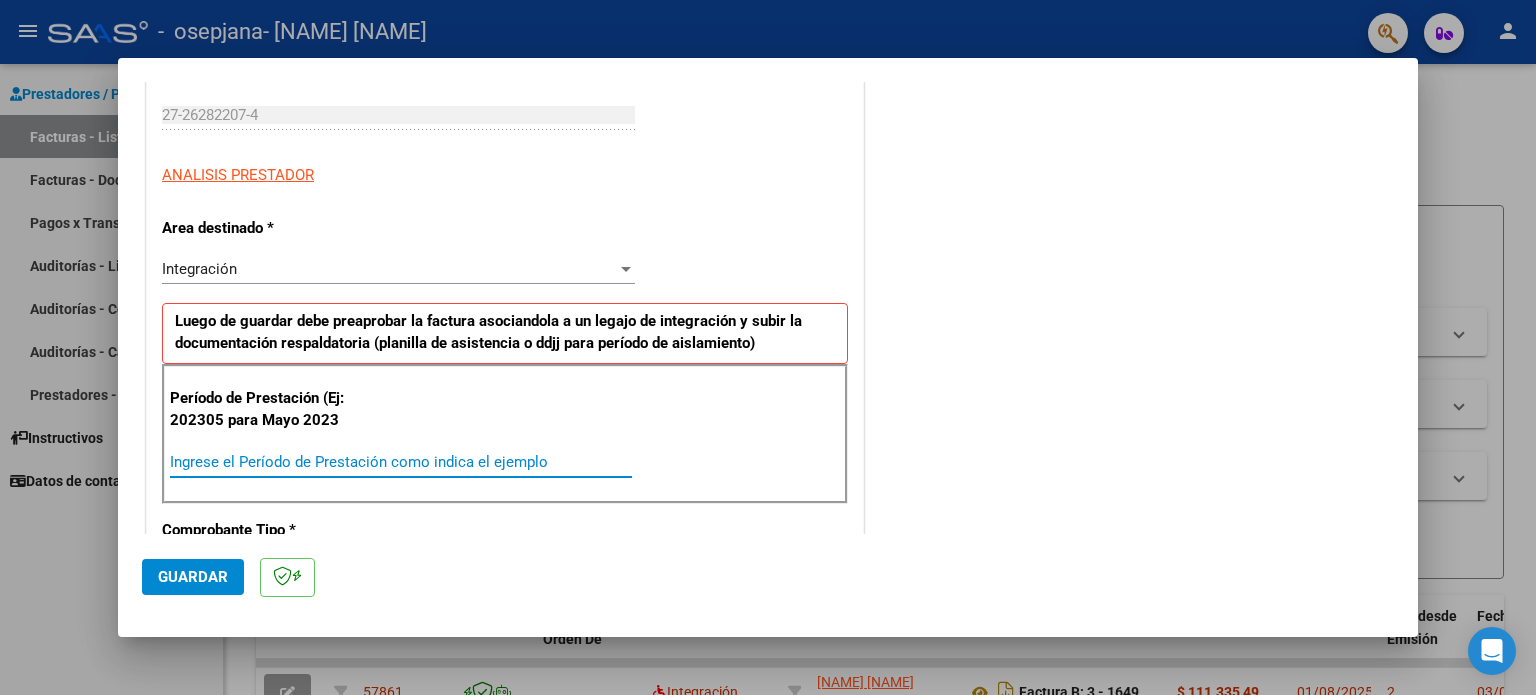 click on "Ingrese el Período de Prestación como indica el ejemplo" at bounding box center (401, 462) 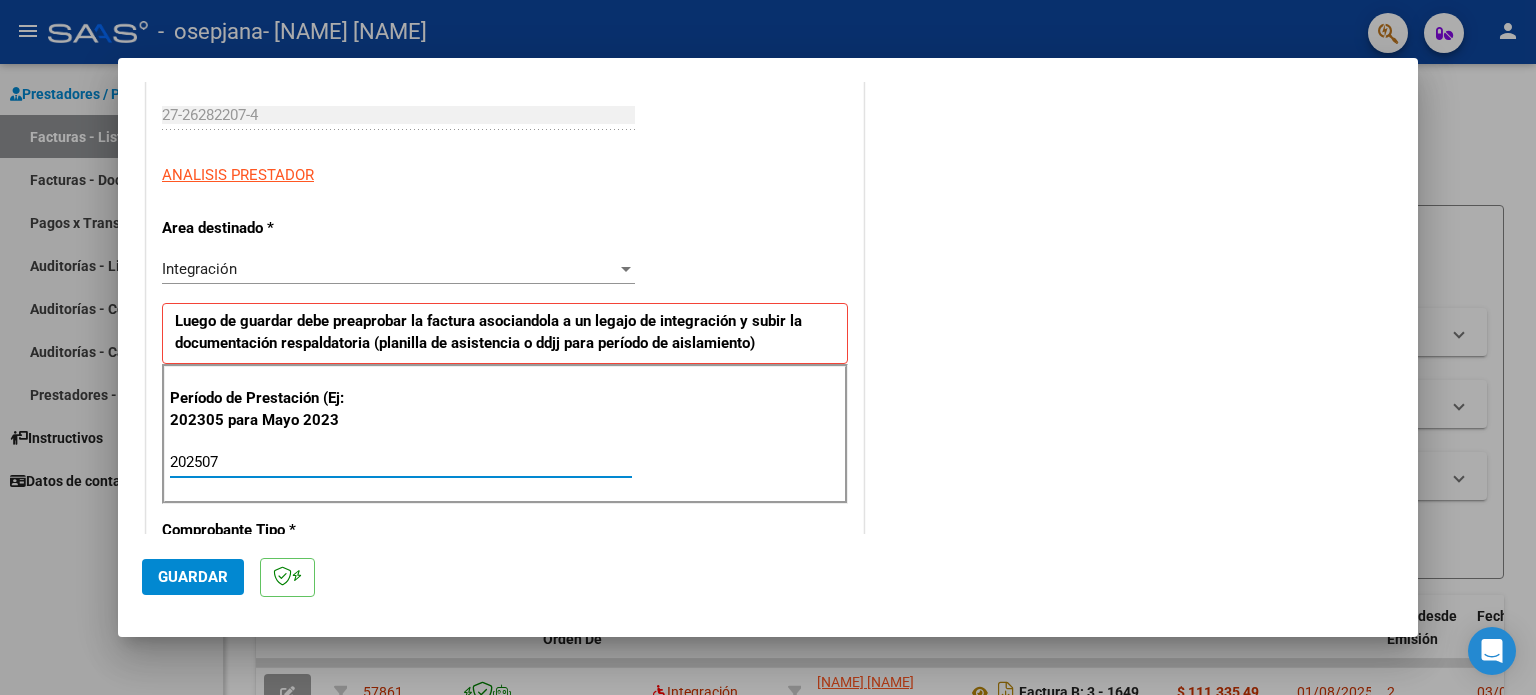 type on "202507" 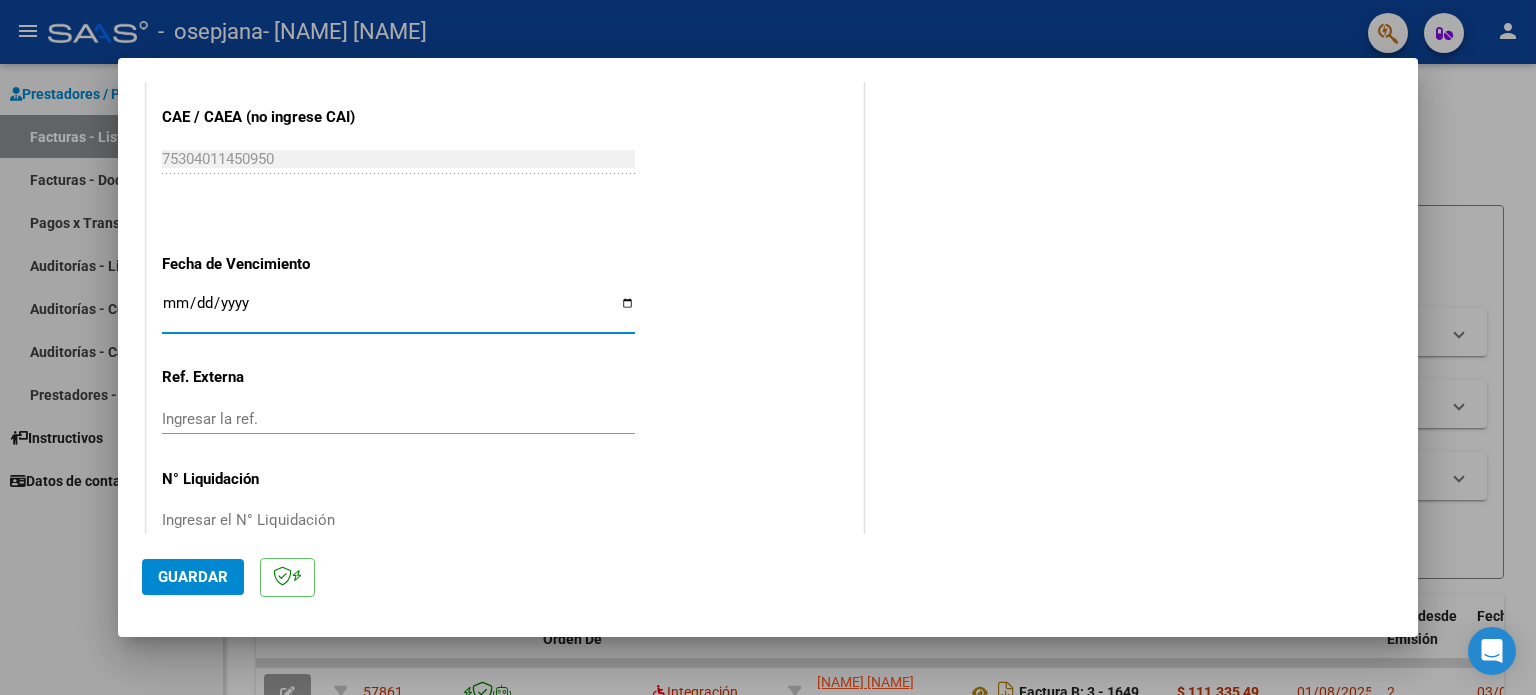 click on "Guardar" 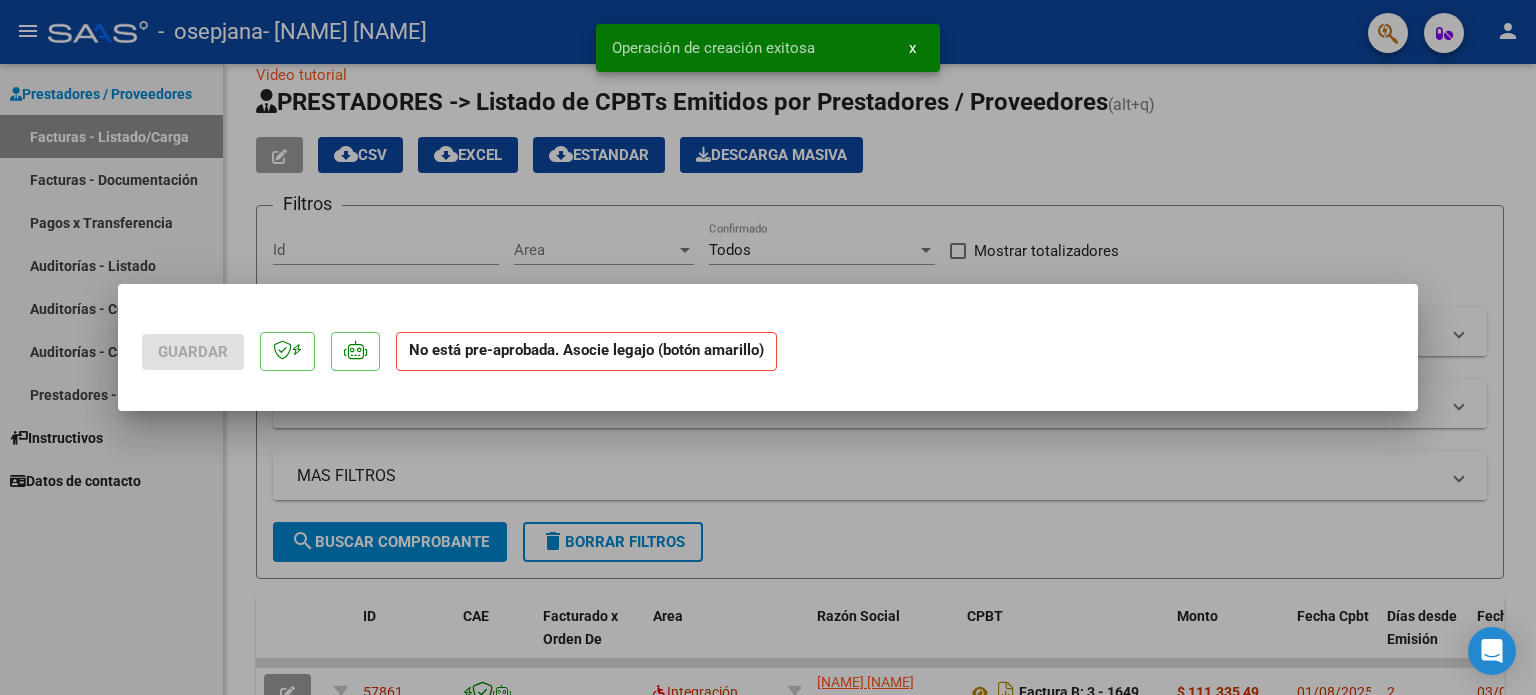 scroll, scrollTop: 0, scrollLeft: 0, axis: both 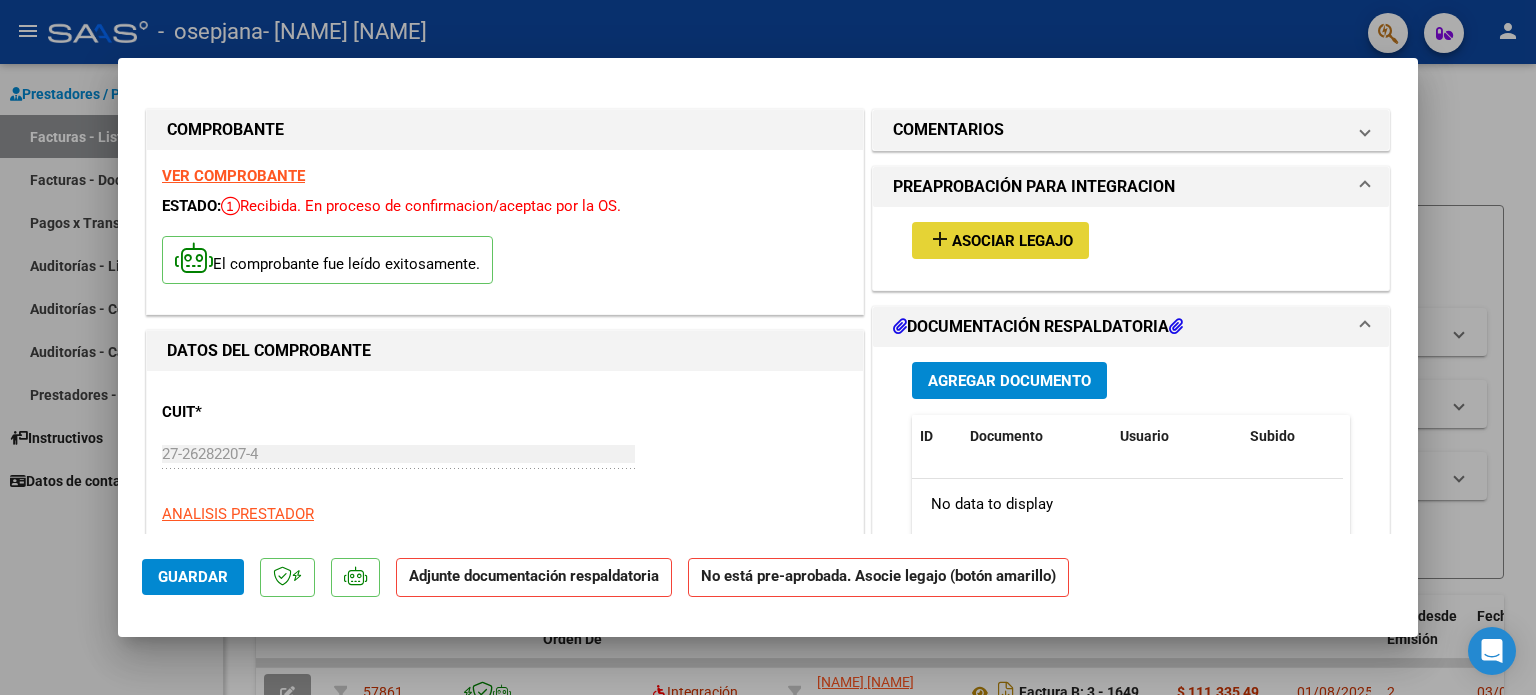 click on "Asociar Legajo" at bounding box center [1012, 241] 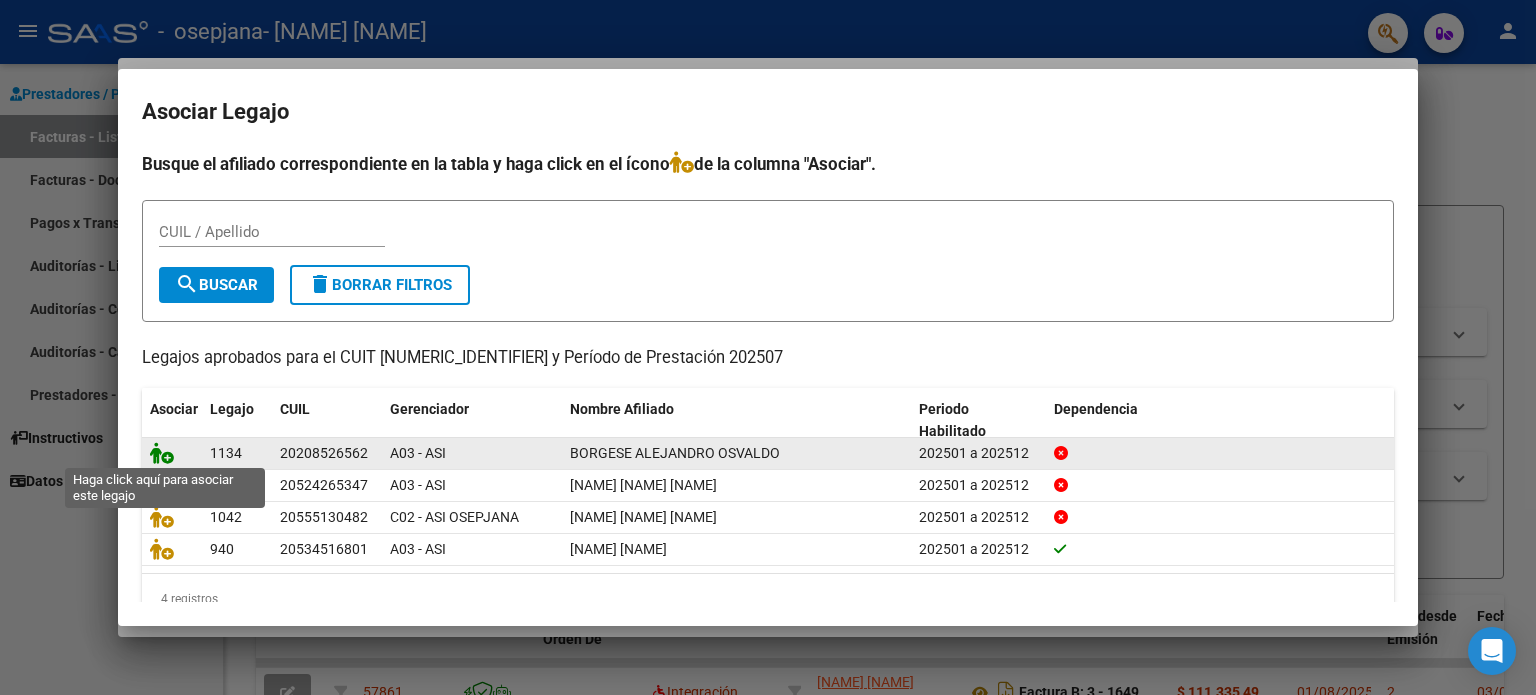click 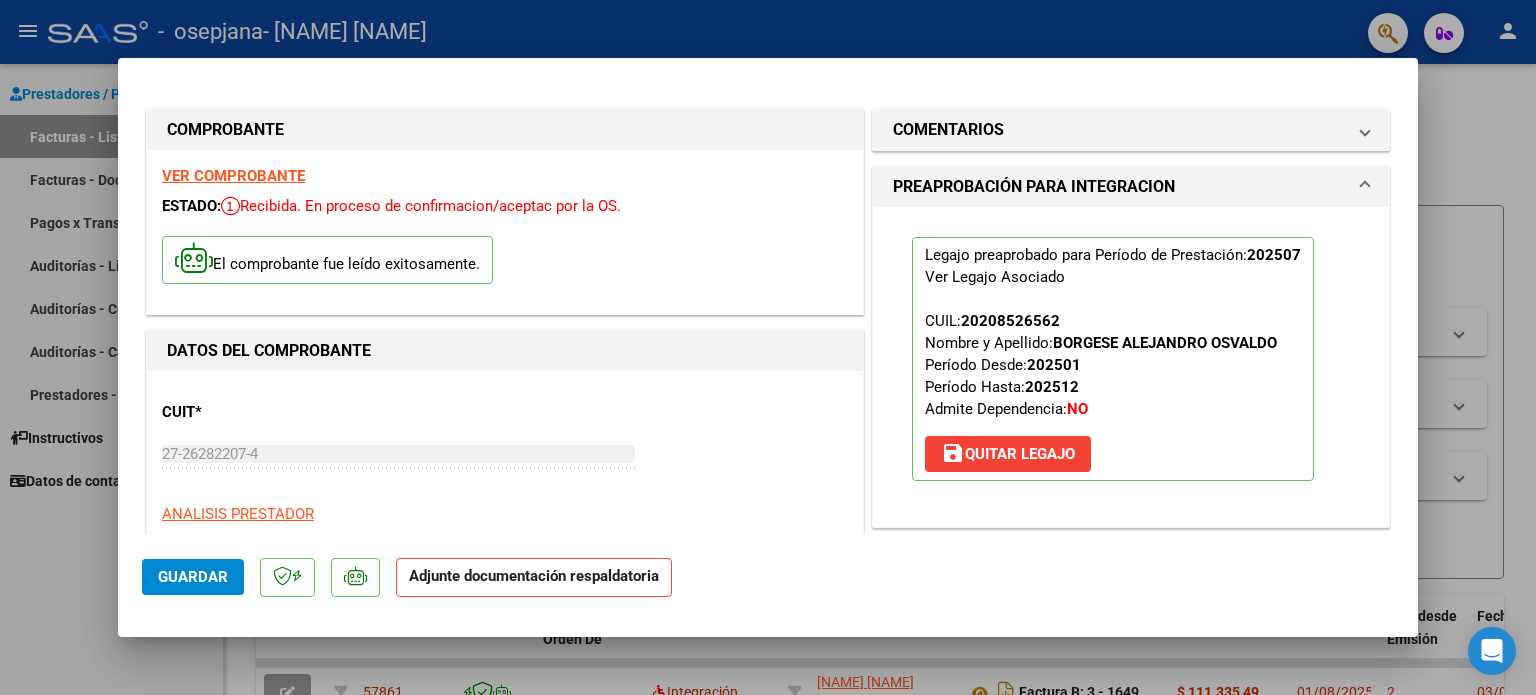scroll, scrollTop: 434, scrollLeft: 0, axis: vertical 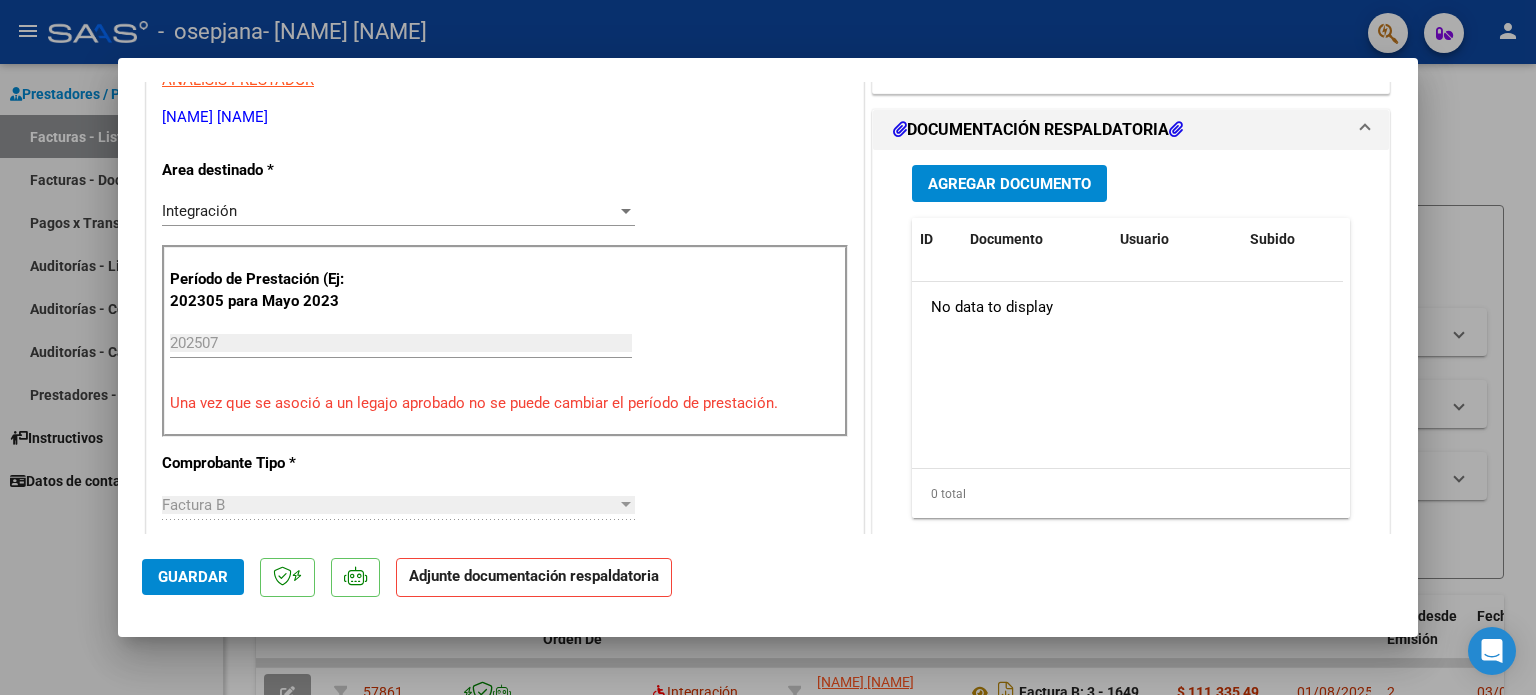 click on "Agregar Documento ID Documento Usuario Subido Acción No data to display  0 total   1" at bounding box center (1131, 349) 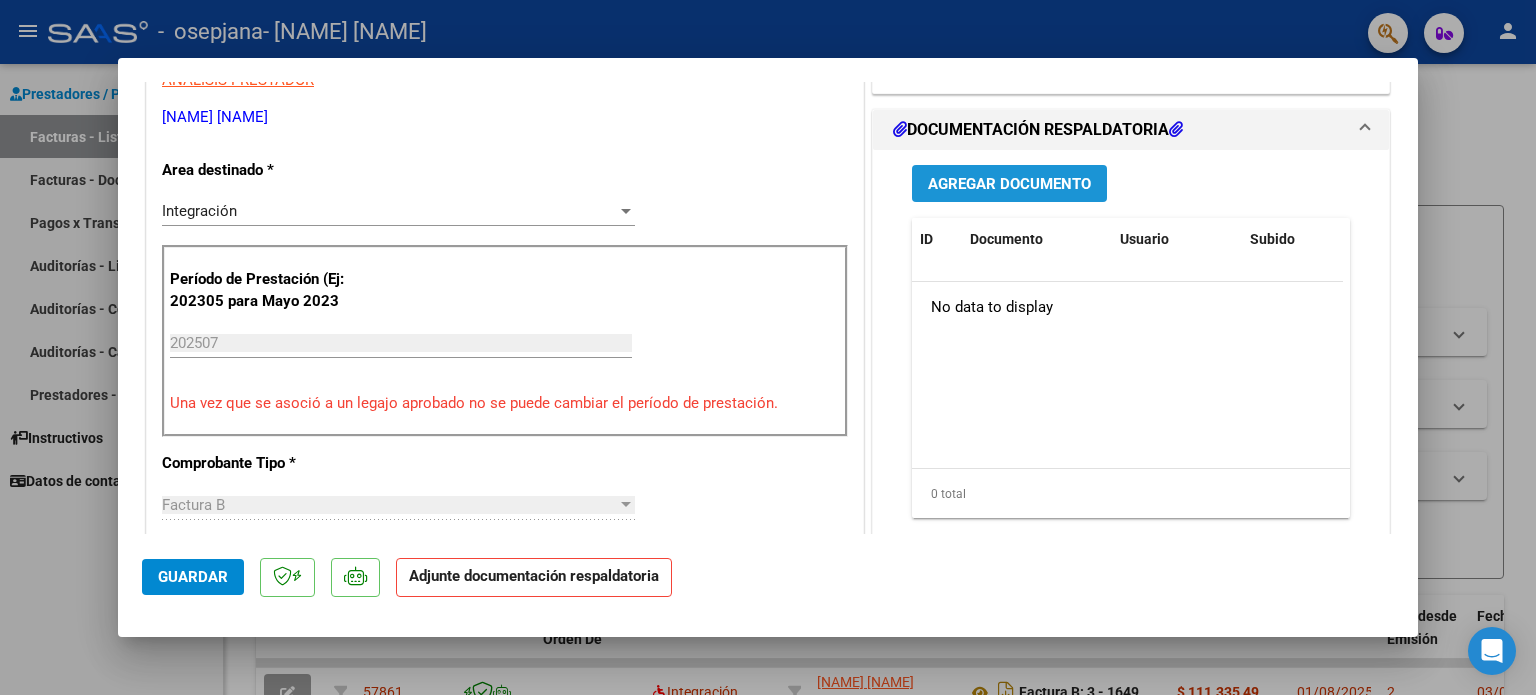 click on "Agregar Documento" at bounding box center [1009, 184] 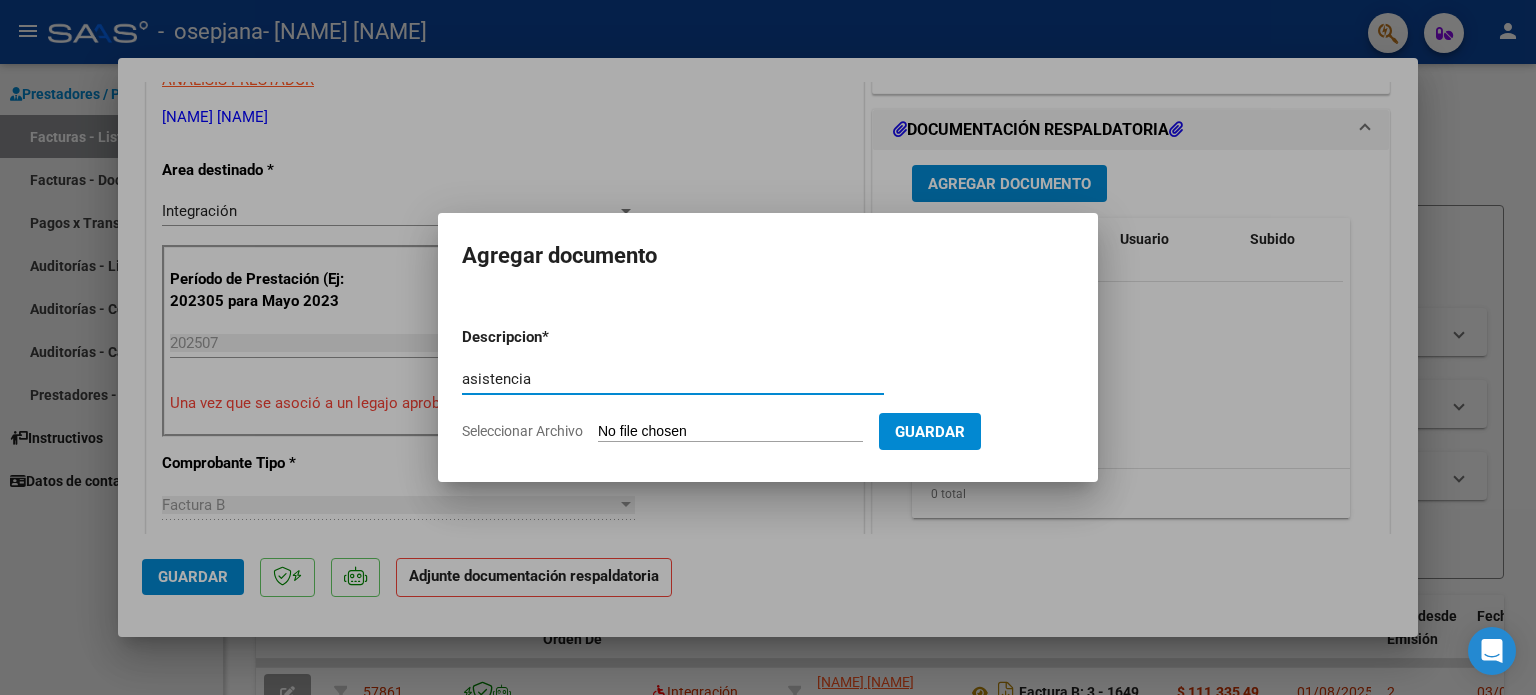 type on "asistencia" 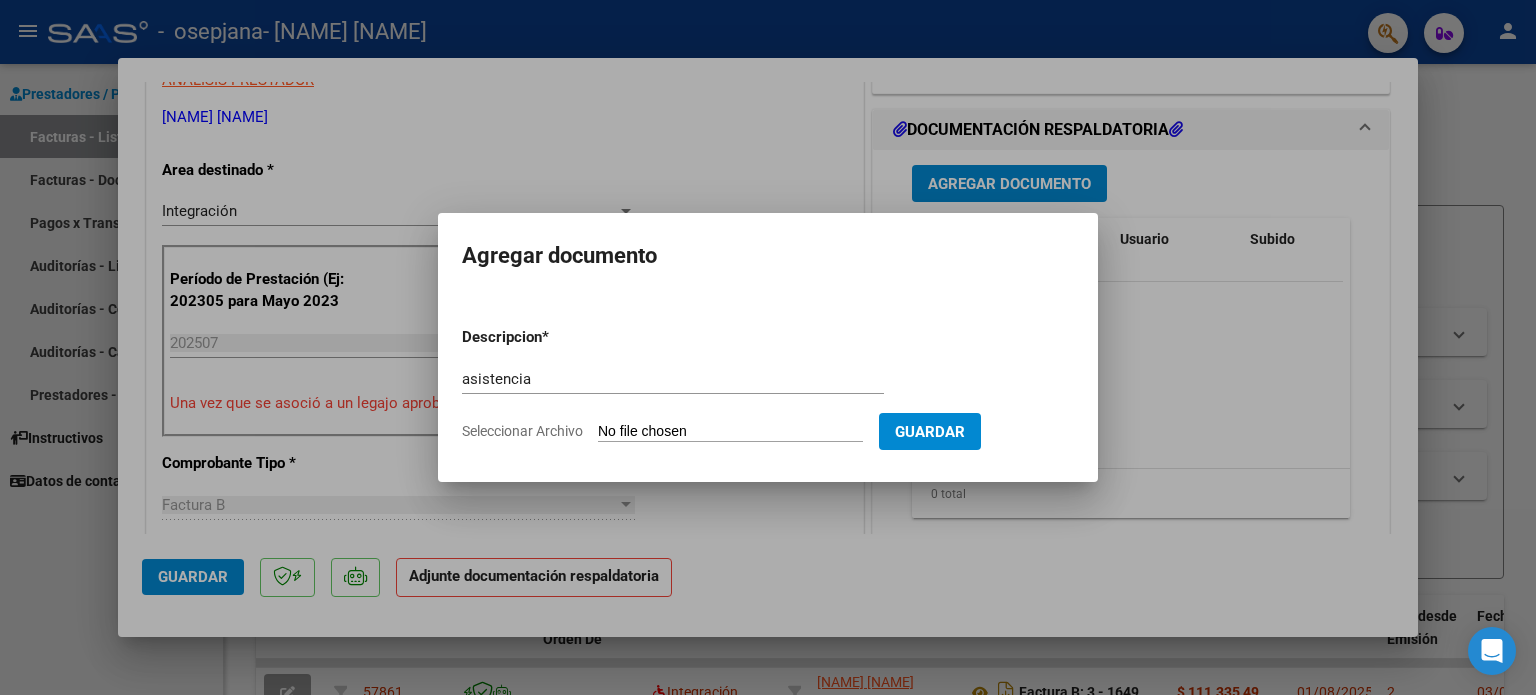 click on "Seleccionar Archivo" at bounding box center (730, 432) 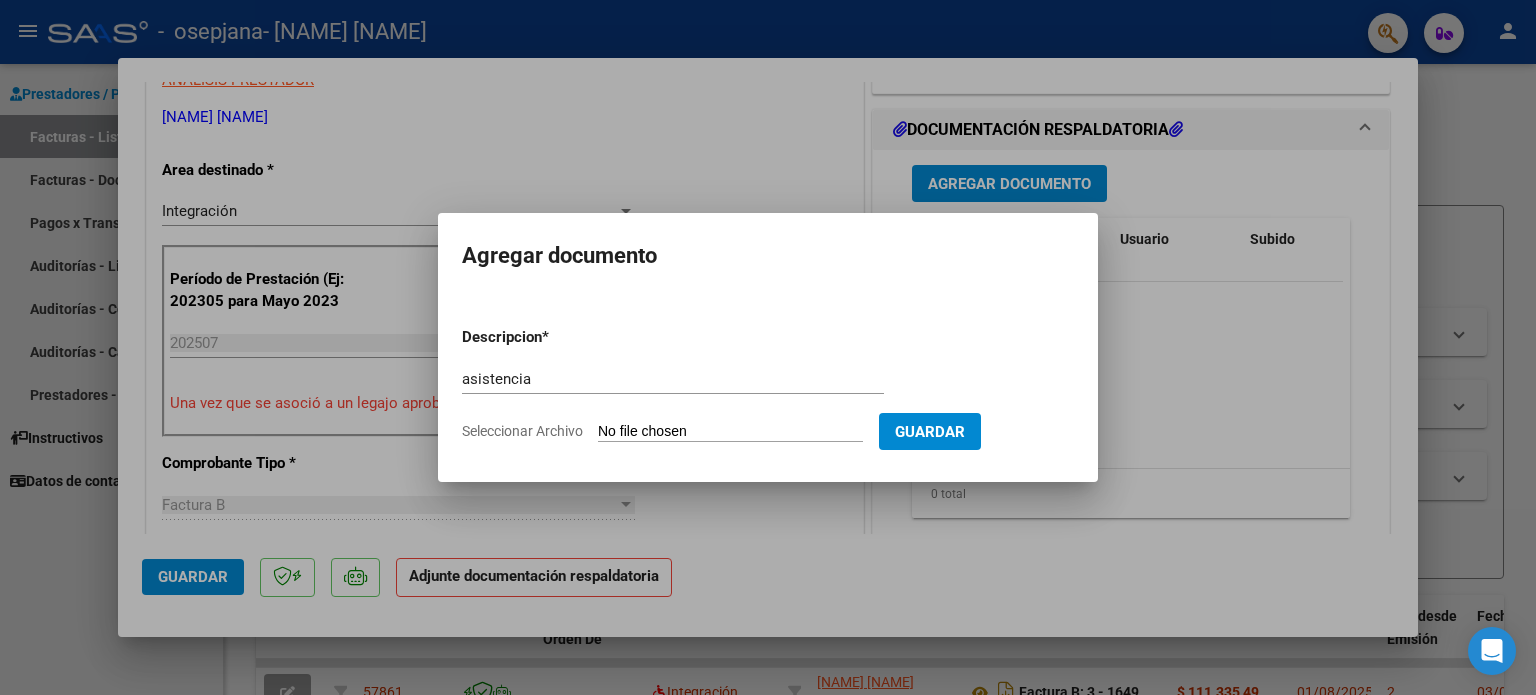type on "C:\fakepath\ALEJANDRO BORGESE PLANILLA - JULIO 2025.pdf" 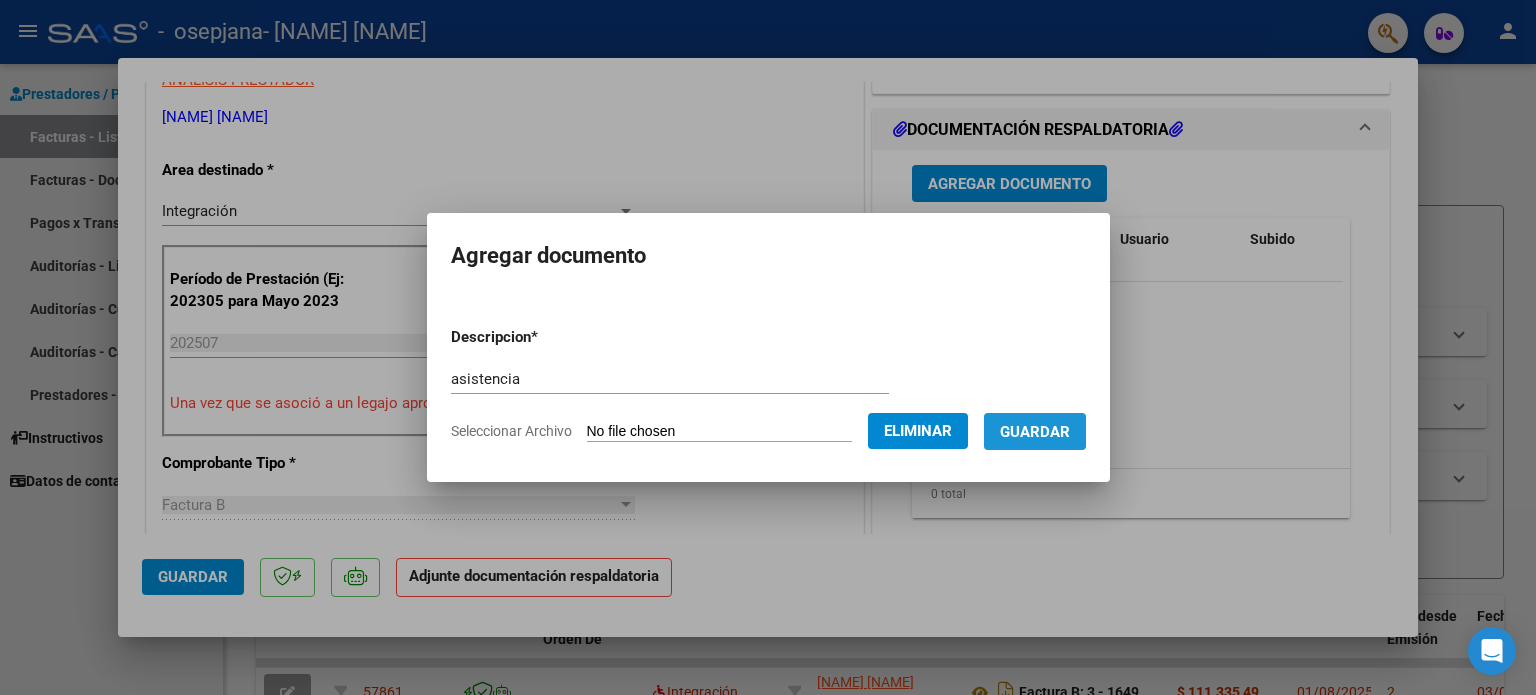click on "Guardar" at bounding box center [1035, 431] 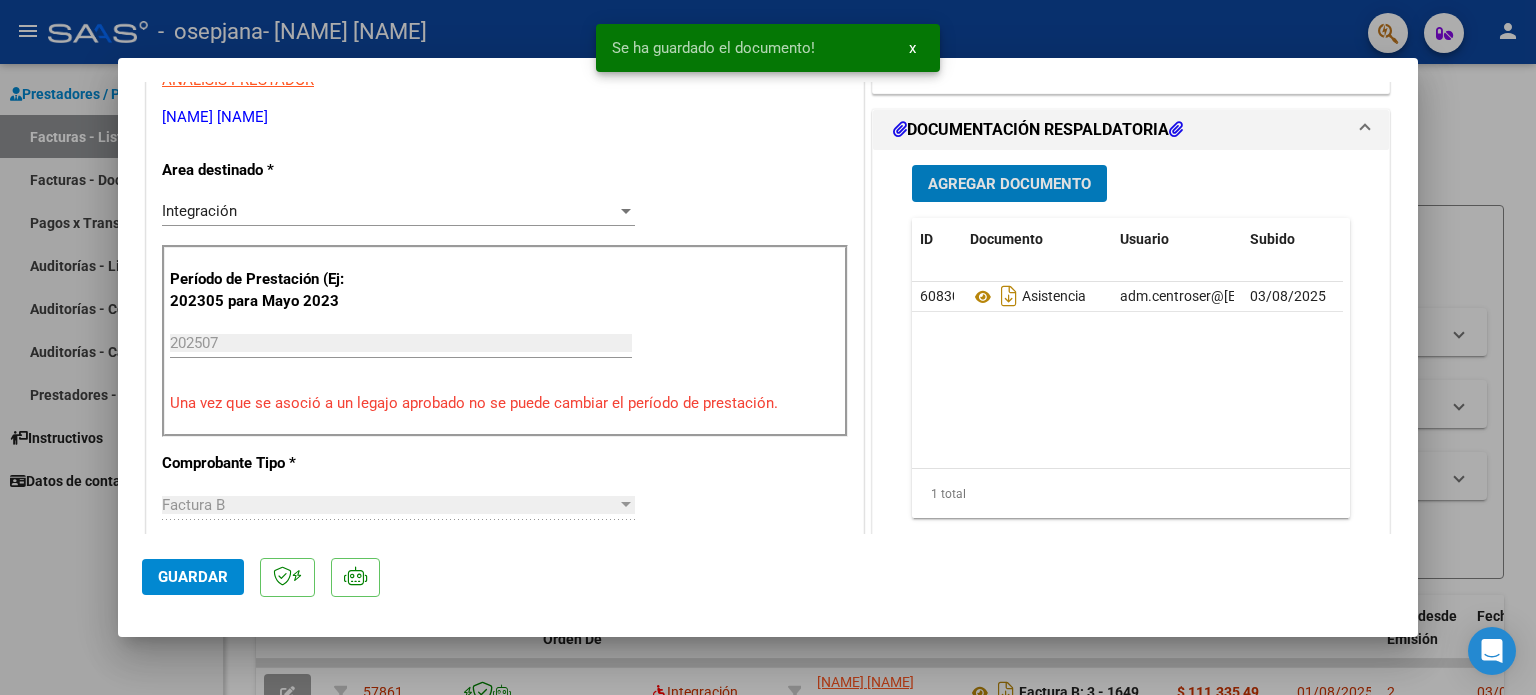 click on "Guardar" 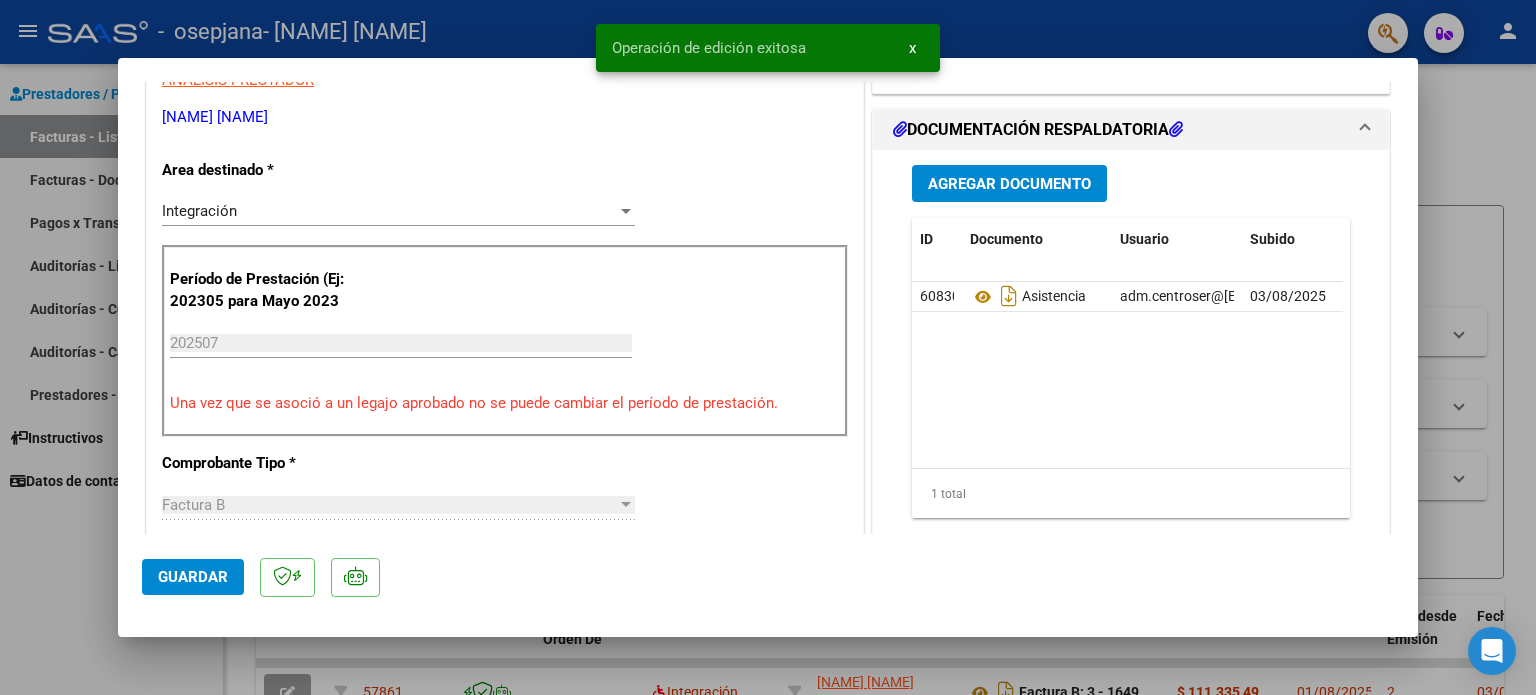 click at bounding box center [768, 347] 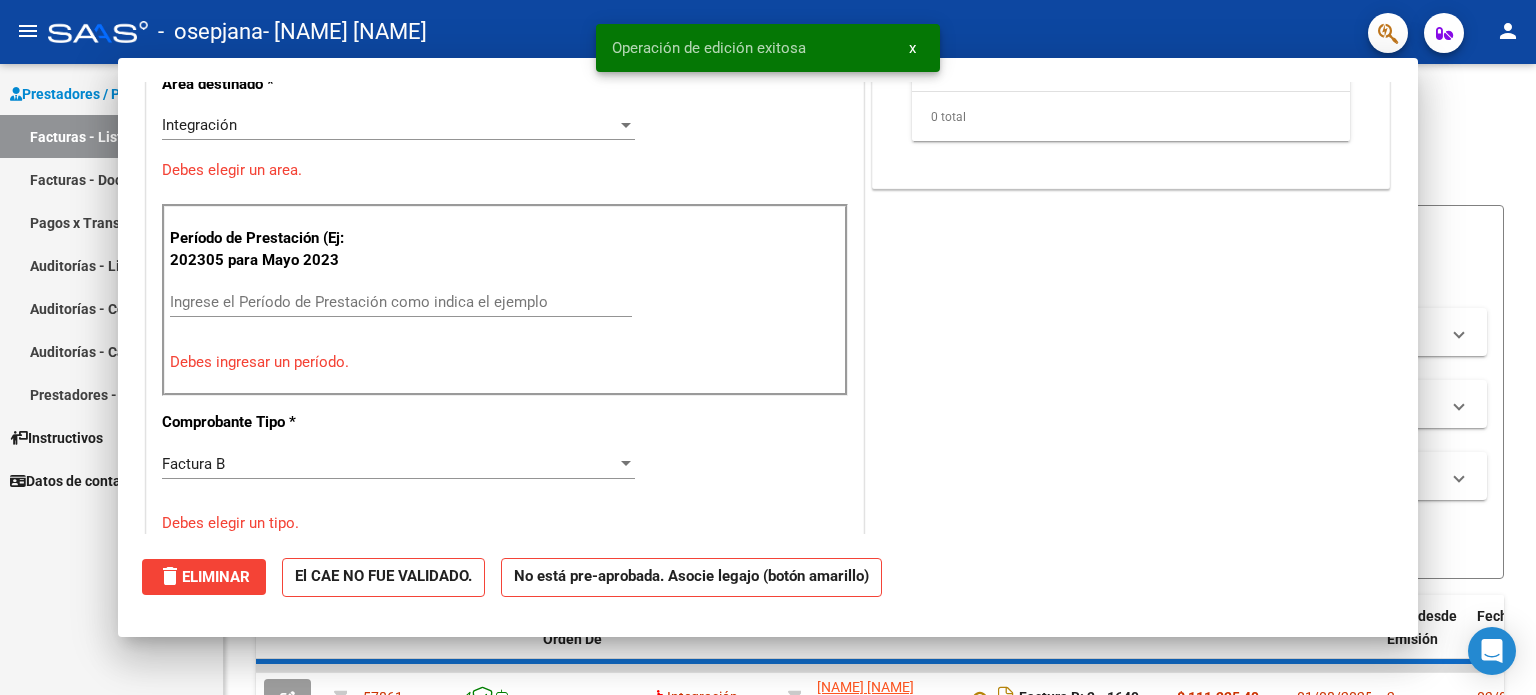 scroll, scrollTop: 348, scrollLeft: 0, axis: vertical 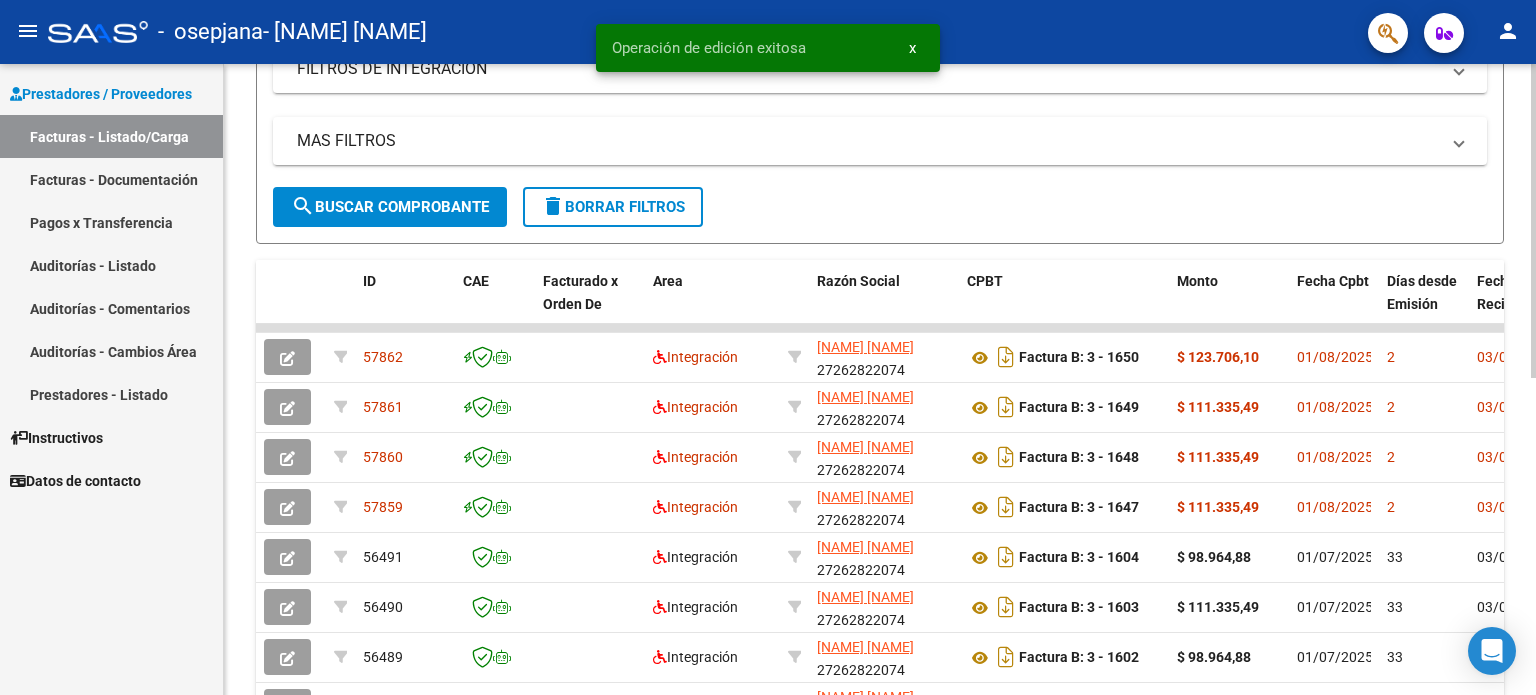click on "Video tutorial   PRESTADORES -> Listado de CPBTs Emitidos por Prestadores / Proveedores (alt+q)   Cargar Comprobante
cloud_download  CSV  cloud_download  EXCEL  cloud_download  Estandar   Descarga Masiva
Filtros Id Area Area Todos Confirmado   Mostrar totalizadores   FILTROS DEL COMPROBANTE  Comprobante Tipo Comprobante Tipo Start date – End date Fec. Comprobante Desde / Hasta Días Emisión Desde(cant. días) Días Emisión Hasta(cant. días) CUIT / Razón Social Pto. Venta Nro. Comprobante Código SSS CAE Válido CAE Válido Todos Cargado Módulo Hosp. Todos Tiene facturacion Apócrifa Hospital Refes  FILTROS DE INTEGRACION  Período De Prestación Campos del Archivo de Rendición Devuelto x SSS (dr_envio) Todos Rendido x SSS (dr_envio) Tipo de Registro Tipo de Registro Período Presentación Período Presentación Campos del Legajo Asociado (preaprobación) Afiliado Legajo (cuil/nombre) Todos Solo facturas preaprobadas  MAS FILTROS  Todos Con Doc. Respaldatoria Todos Con Trazabilidad Todos – – 2" 